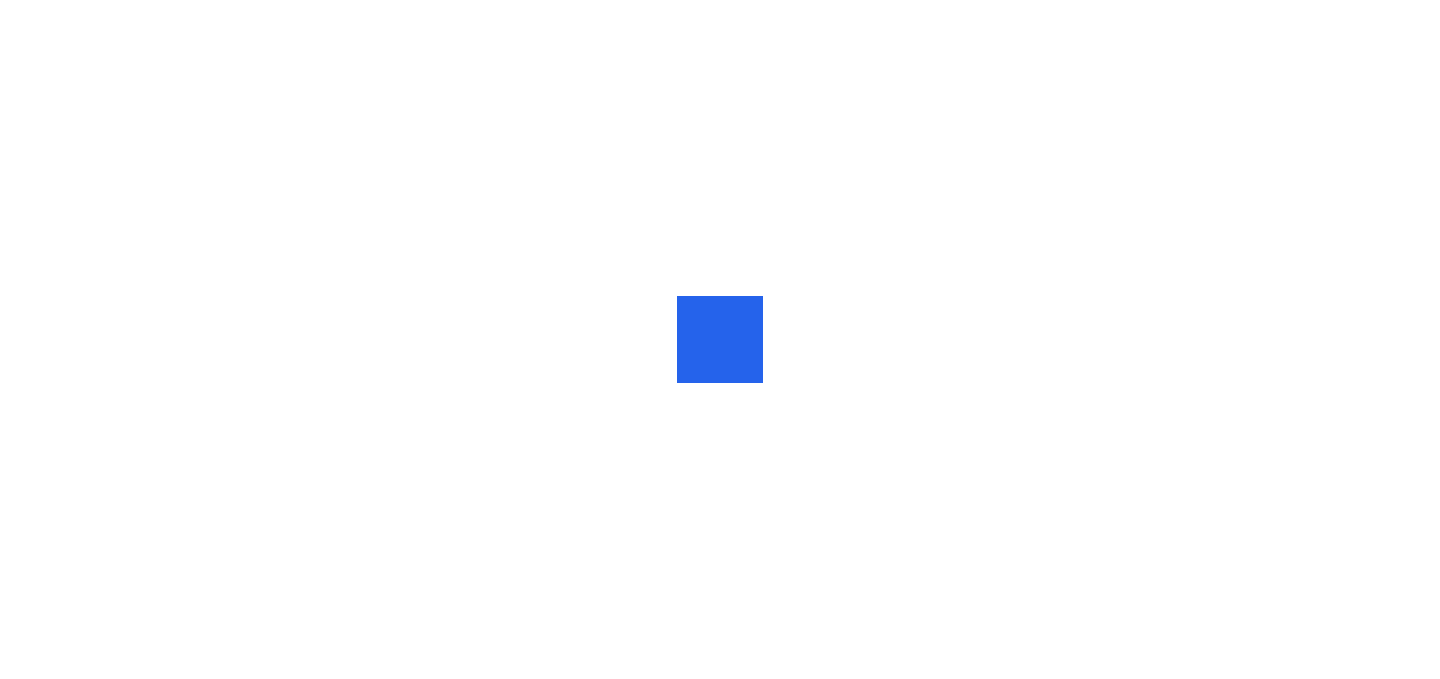 scroll, scrollTop: 0, scrollLeft: 0, axis: both 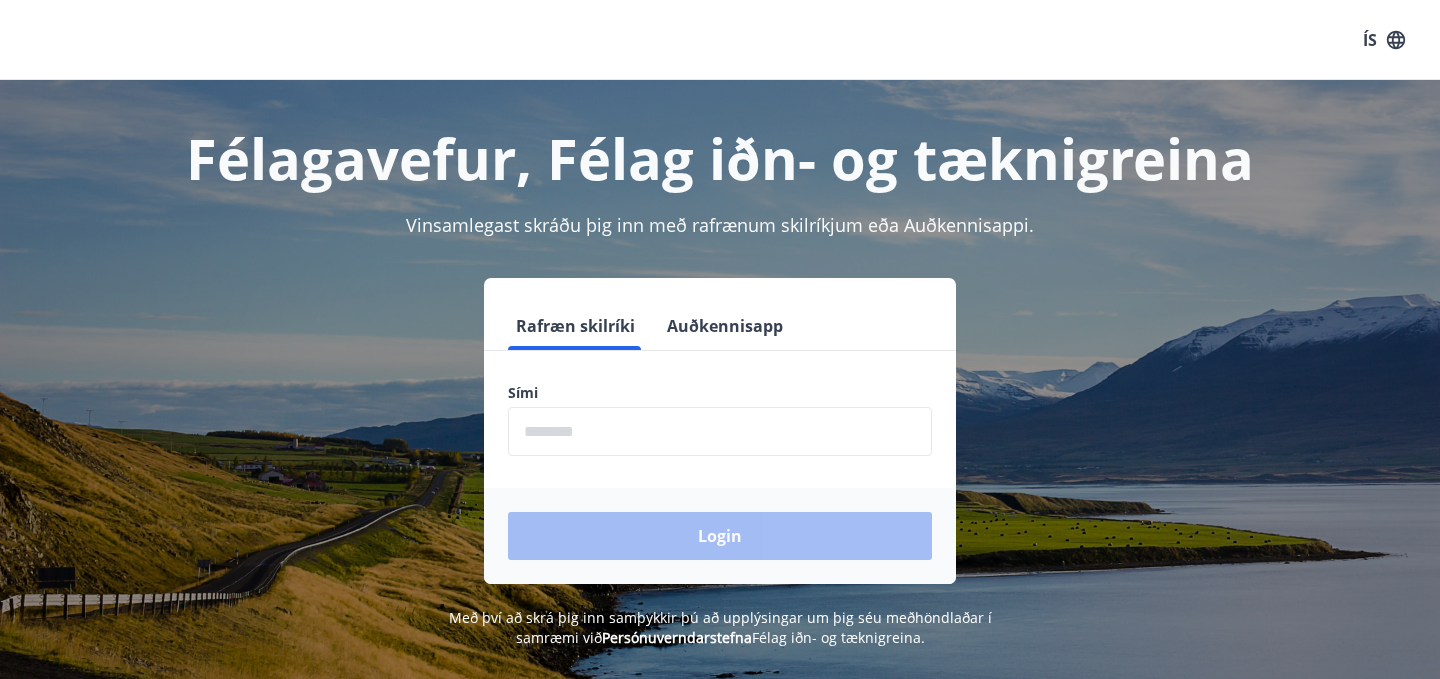 click at bounding box center (720, 431) 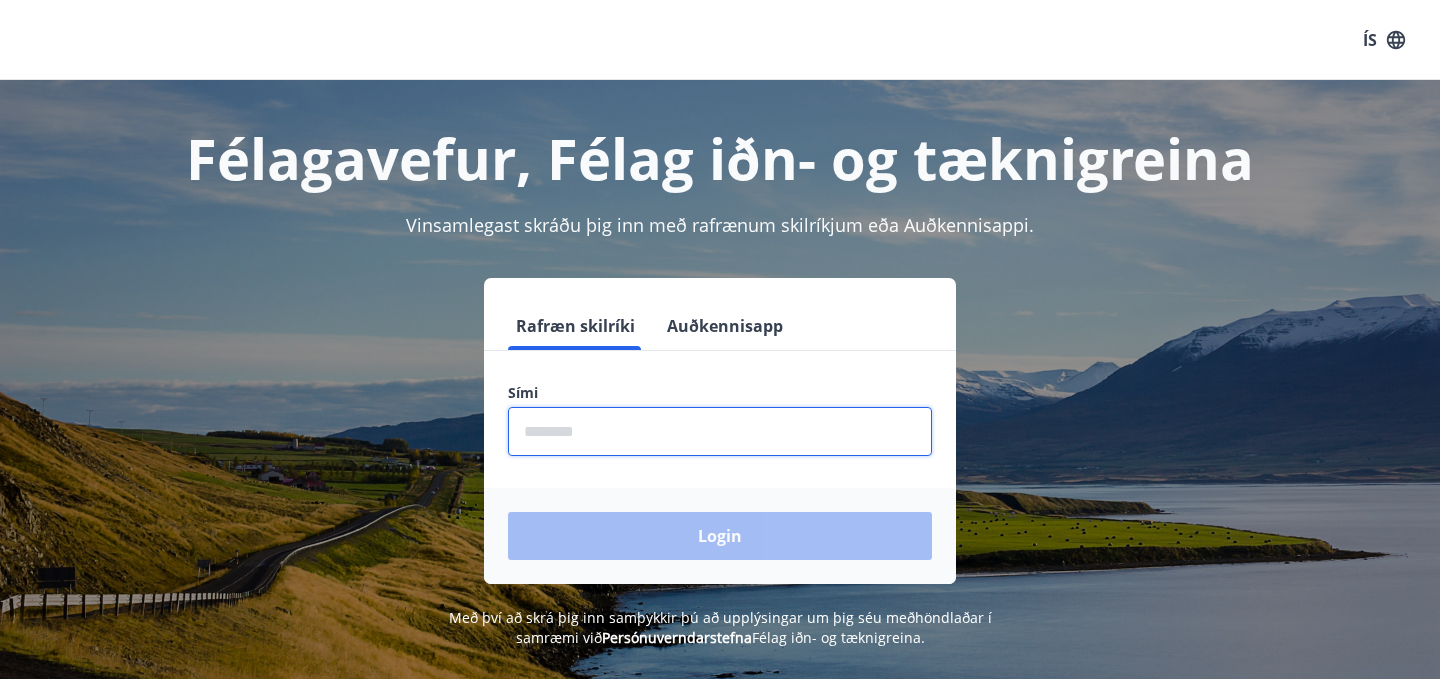 type on "********" 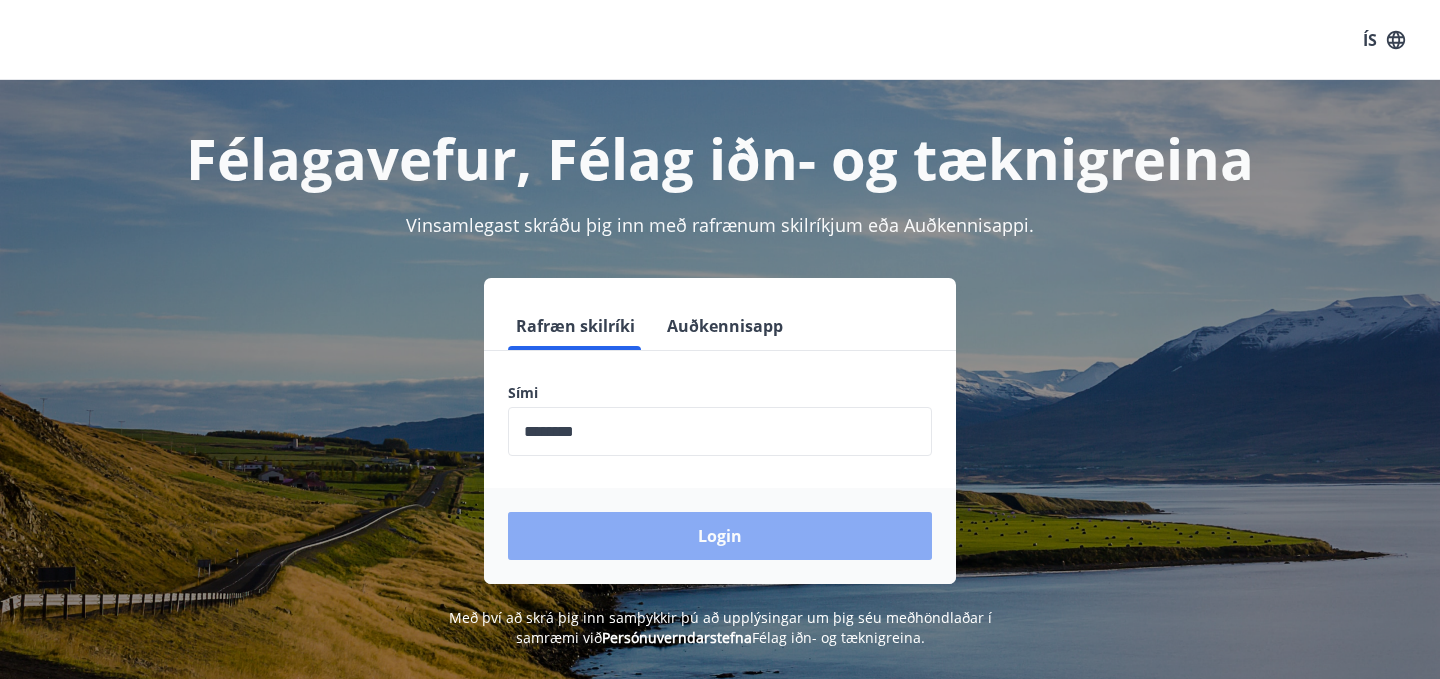 click on "Login" at bounding box center (720, 536) 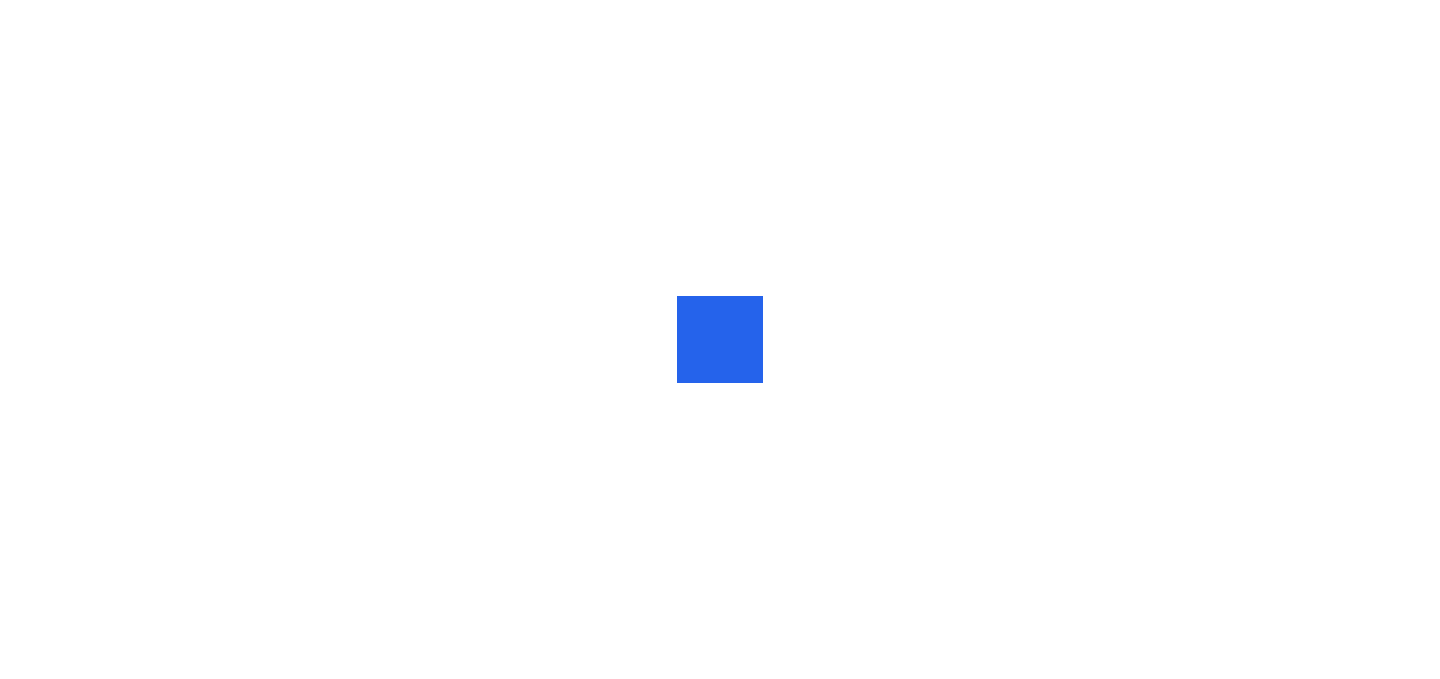 scroll, scrollTop: 0, scrollLeft: 0, axis: both 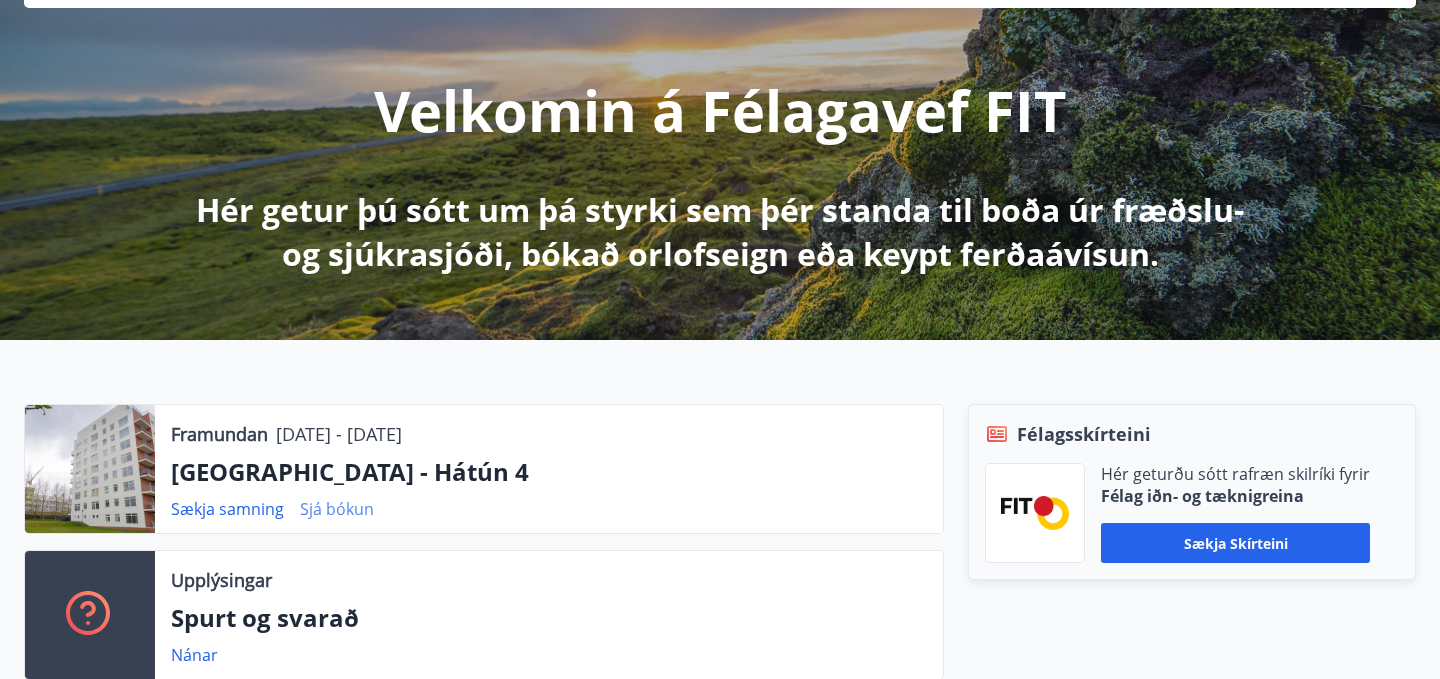 click on "Sjá bókun" at bounding box center [337, 509] 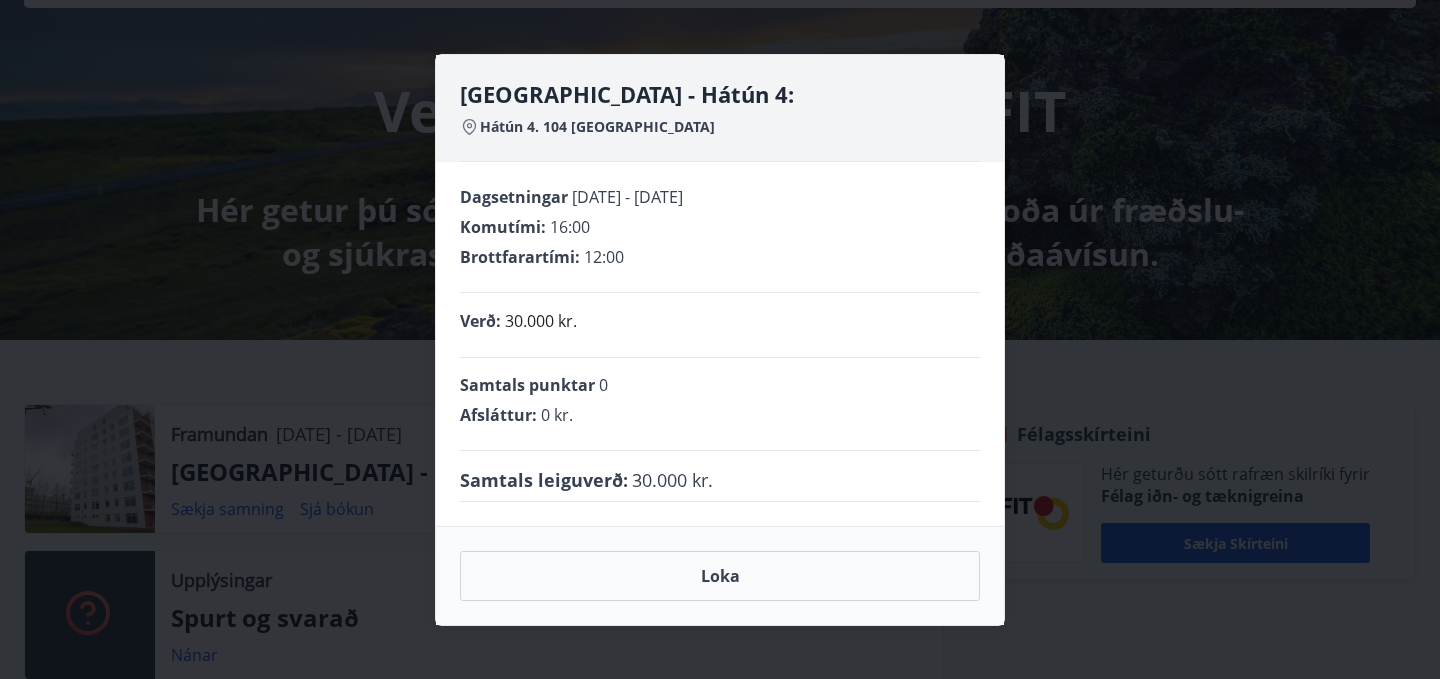 click on "[GEOGRAPHIC_DATA] - Hátún 4: Hátún 4. 104 Reykjavík Dagsetningar [DATE] - [DATE] Komutími : 16:00 Brottfarartími : 12:00 Verð : 30.000 kr. Samtals punktar 0 Afsláttur :   0 kr. Samtals leiguverð : 30.000 kr. [GEOGRAPHIC_DATA]" at bounding box center [720, 339] 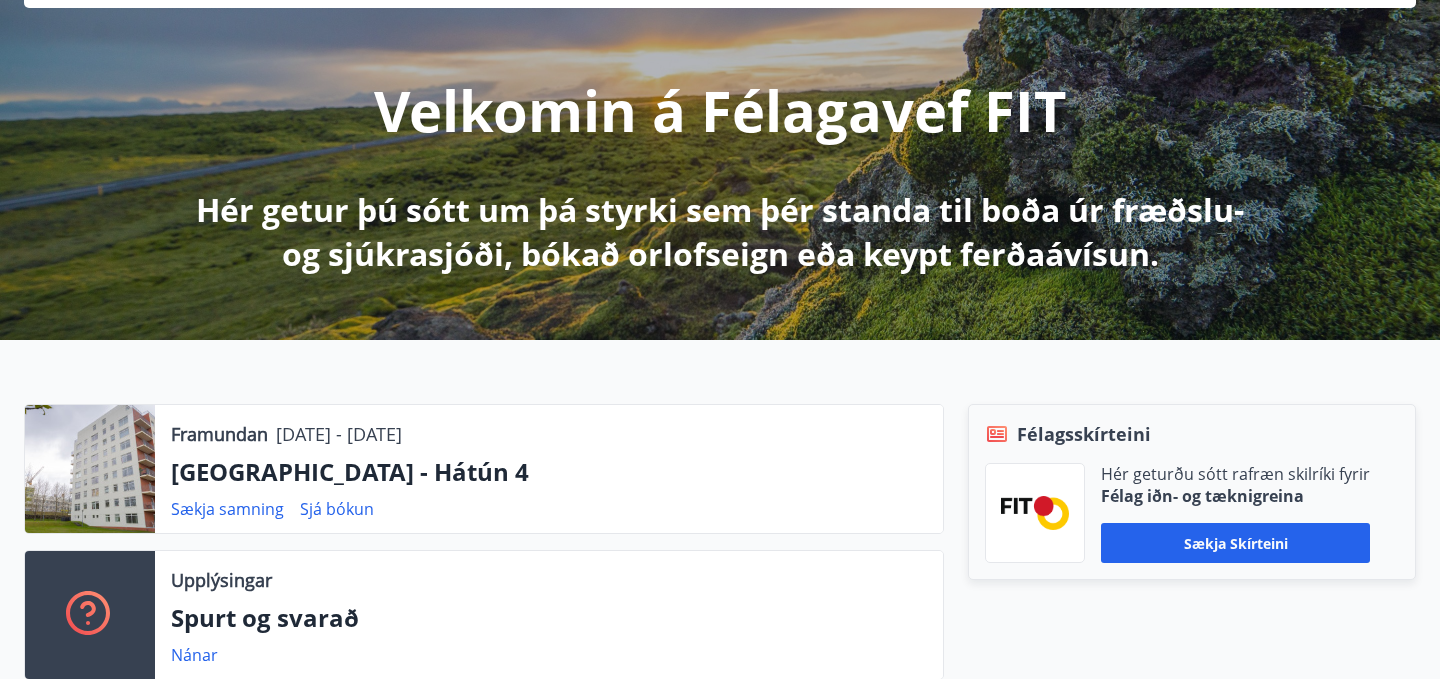 click on "Sjá bókun" at bounding box center [337, 509] 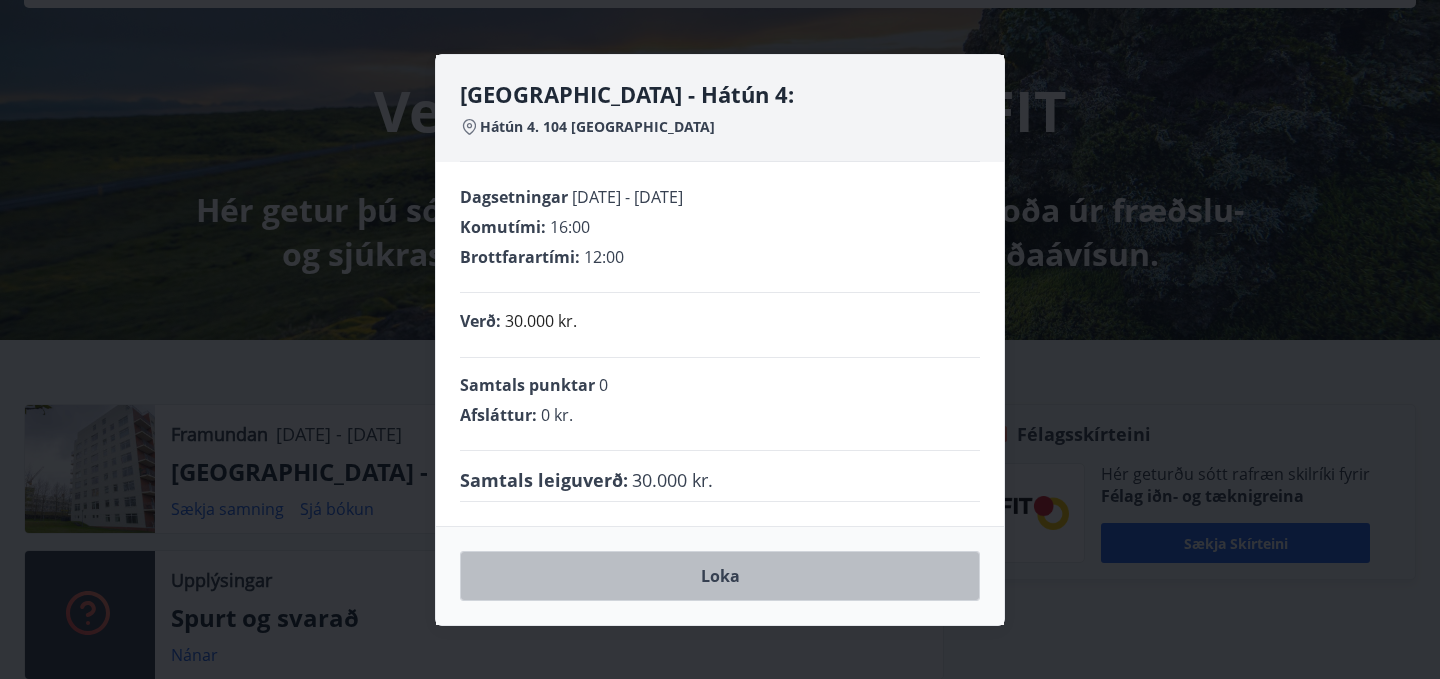click on "Loka" at bounding box center (720, 576) 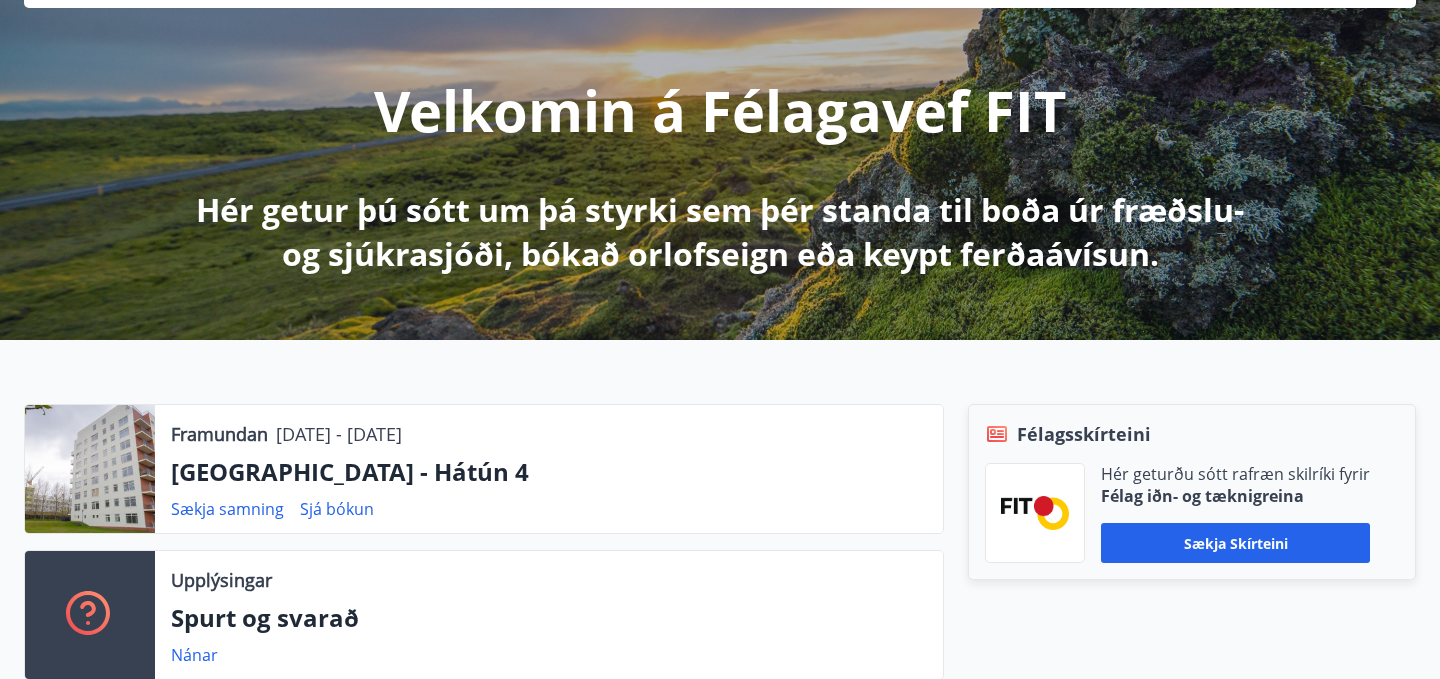 click on "Framundan [DATE] - [DATE] [GEOGRAPHIC_DATA] - Hátún 4 Sækja samning Sjá bókun" at bounding box center [549, 469] 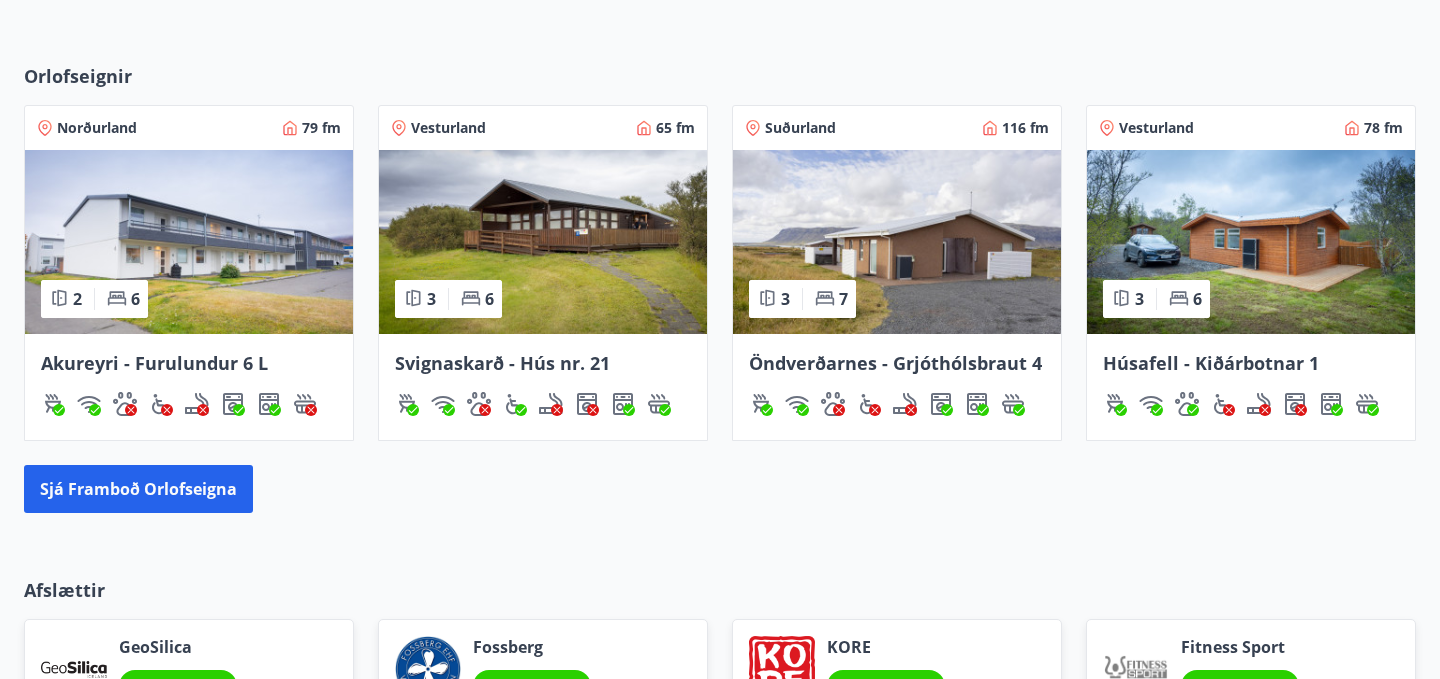 scroll, scrollTop: 1303, scrollLeft: 0, axis: vertical 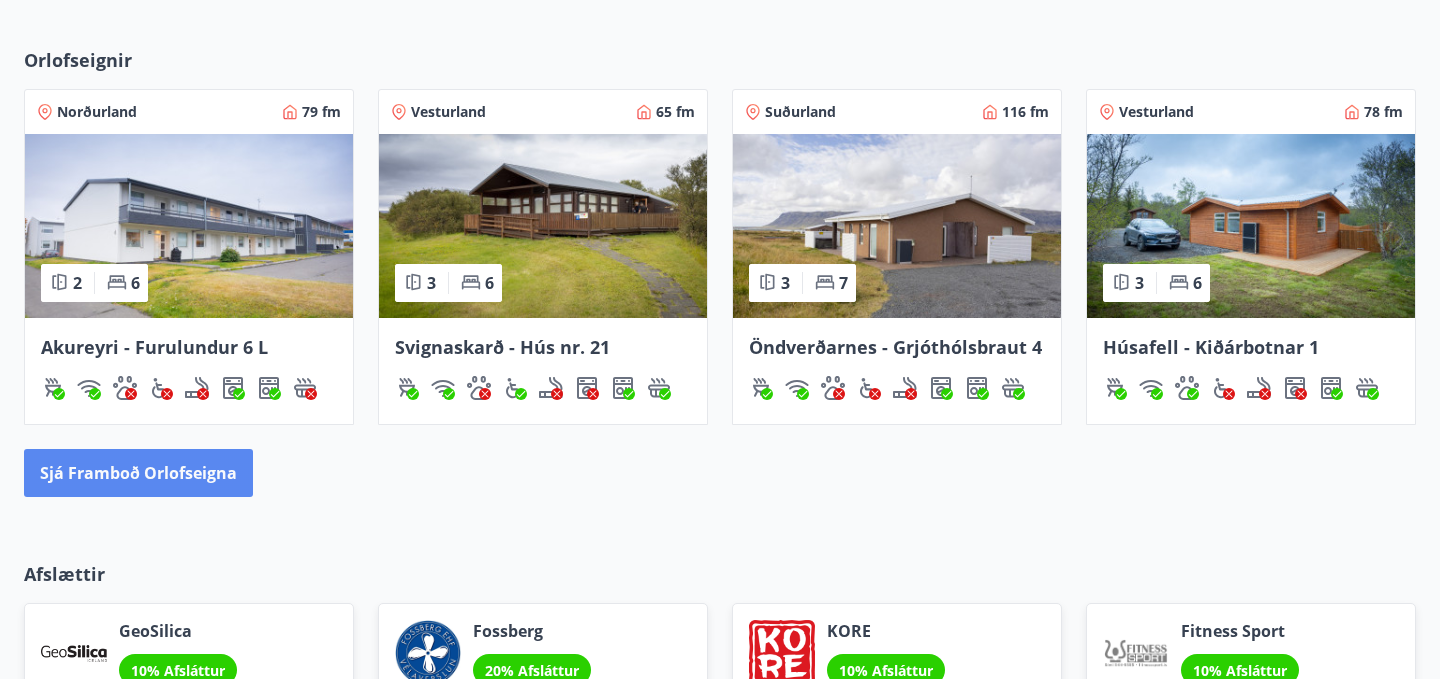 click on "Sjá framboð orlofseigna" at bounding box center [138, 473] 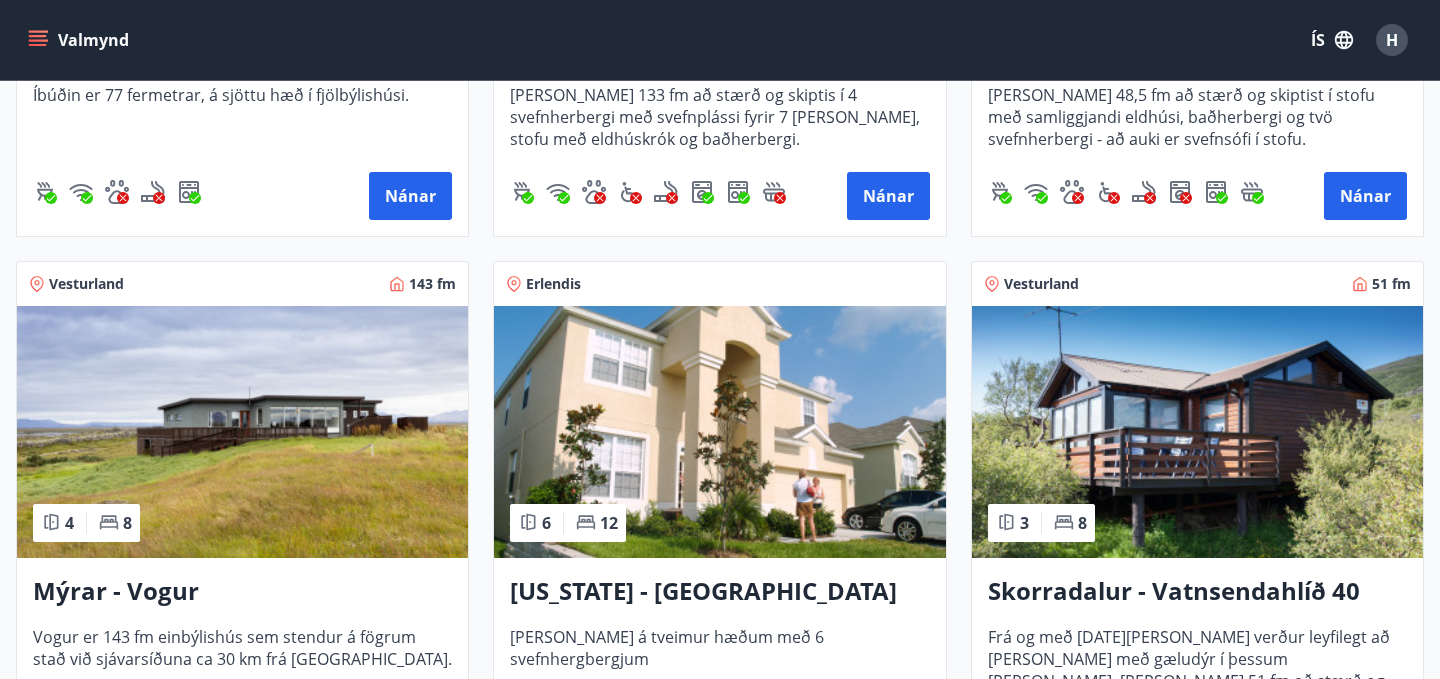 scroll, scrollTop: 2445, scrollLeft: 0, axis: vertical 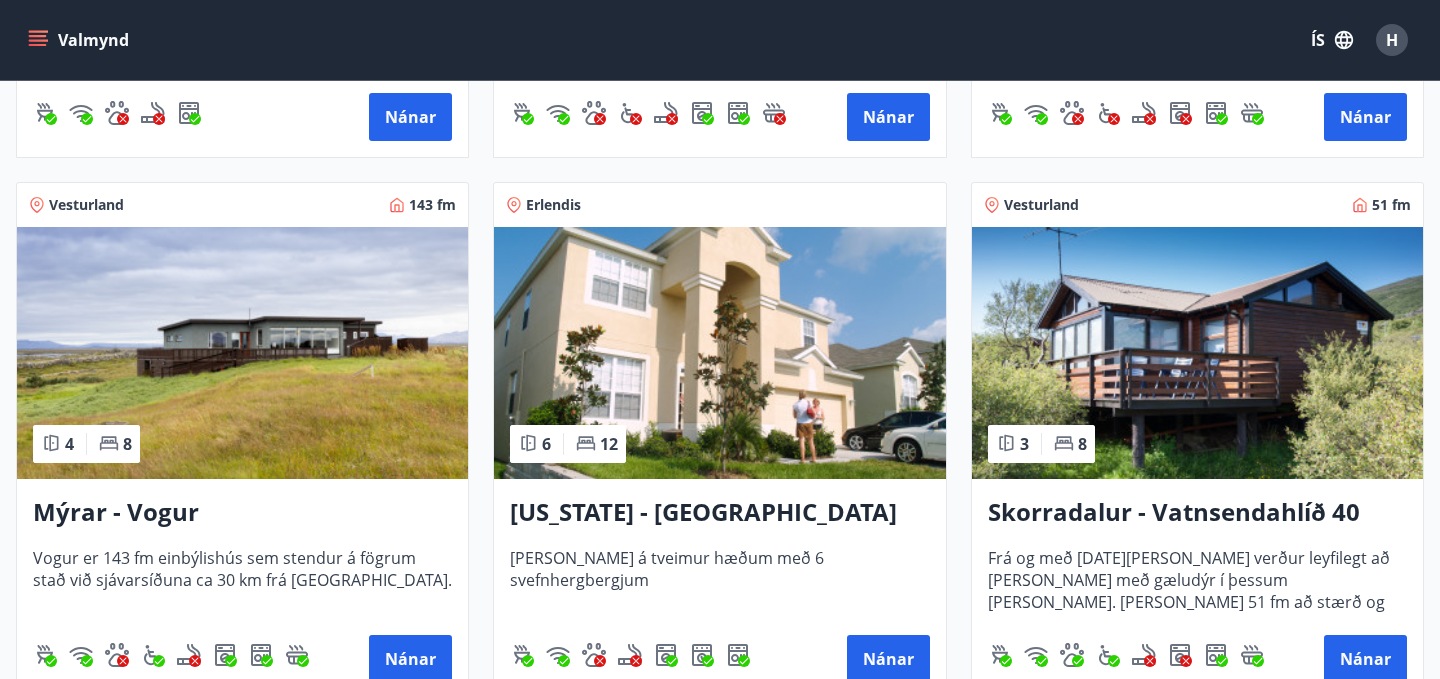 click on "[US_STATE] - [GEOGRAPHIC_DATA]" at bounding box center [719, 513] 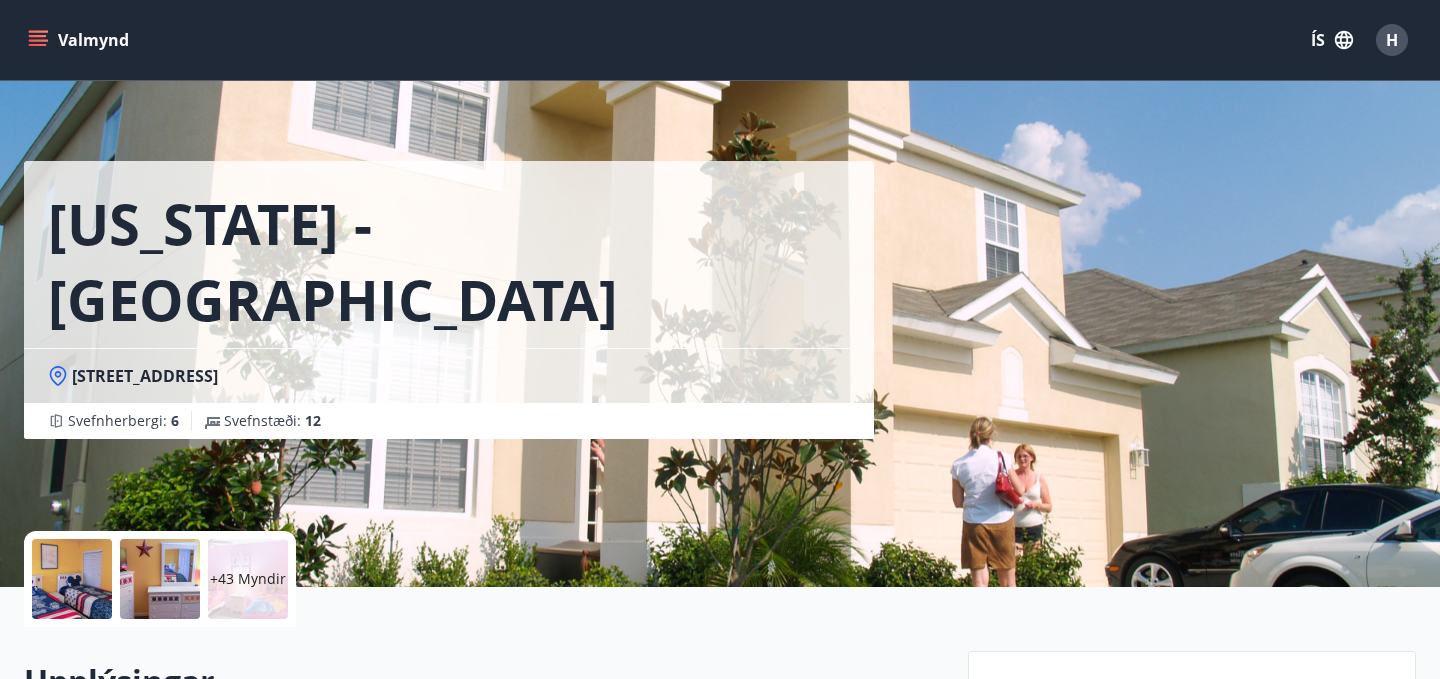 scroll, scrollTop: 0, scrollLeft: 0, axis: both 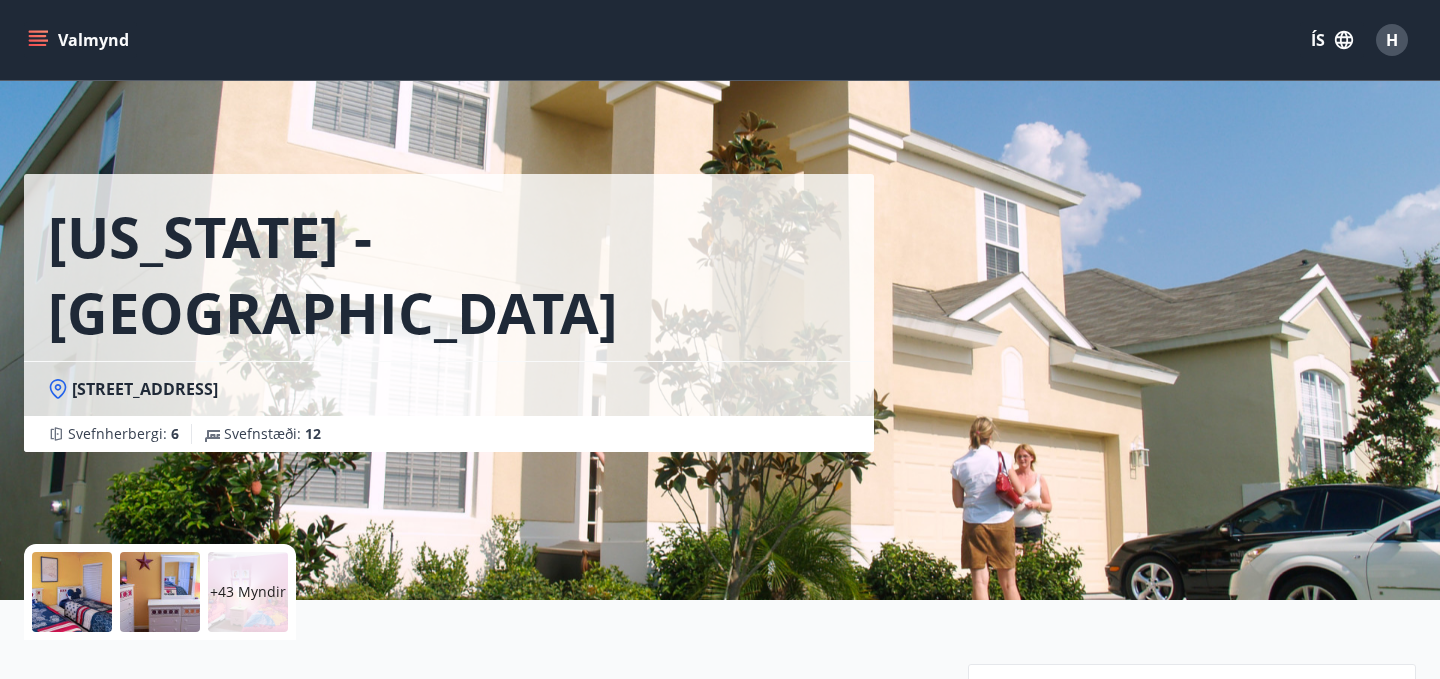 click at bounding box center (72, 592) 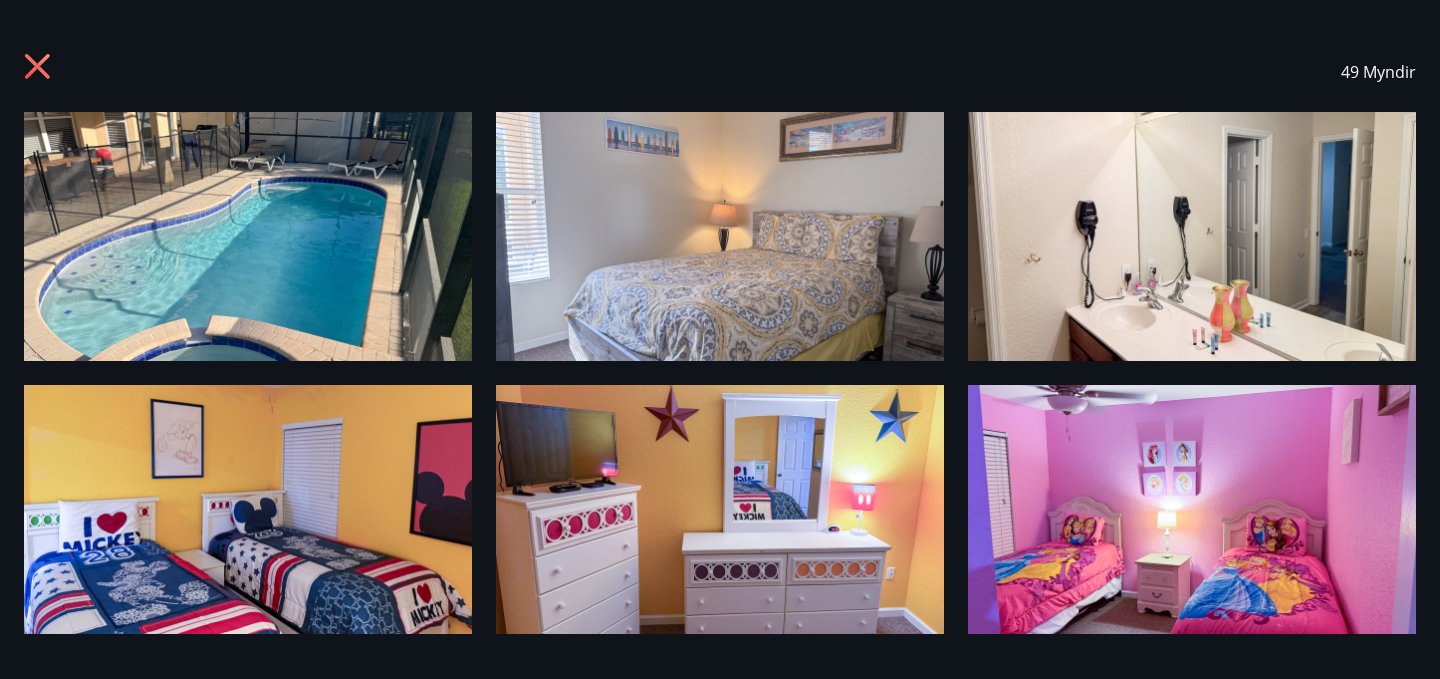 click at bounding box center (248, 236) 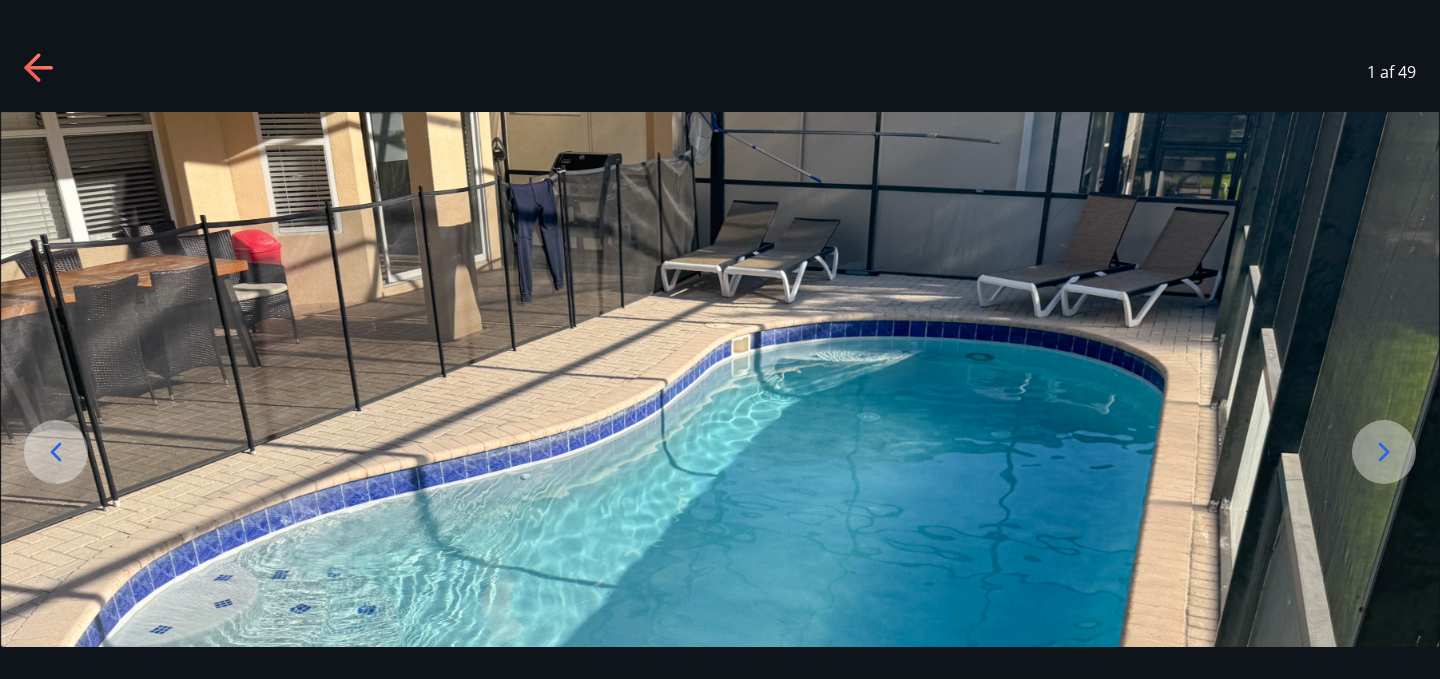 click at bounding box center [1384, 452] 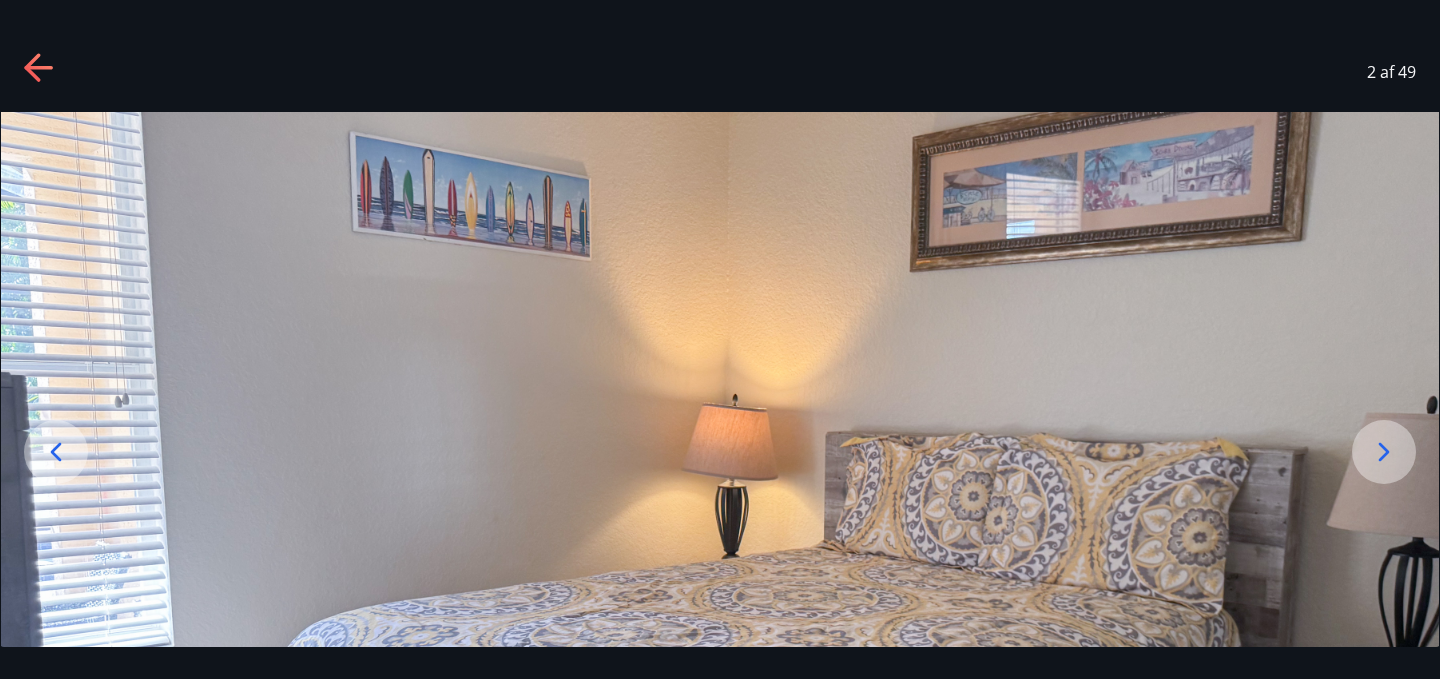 click 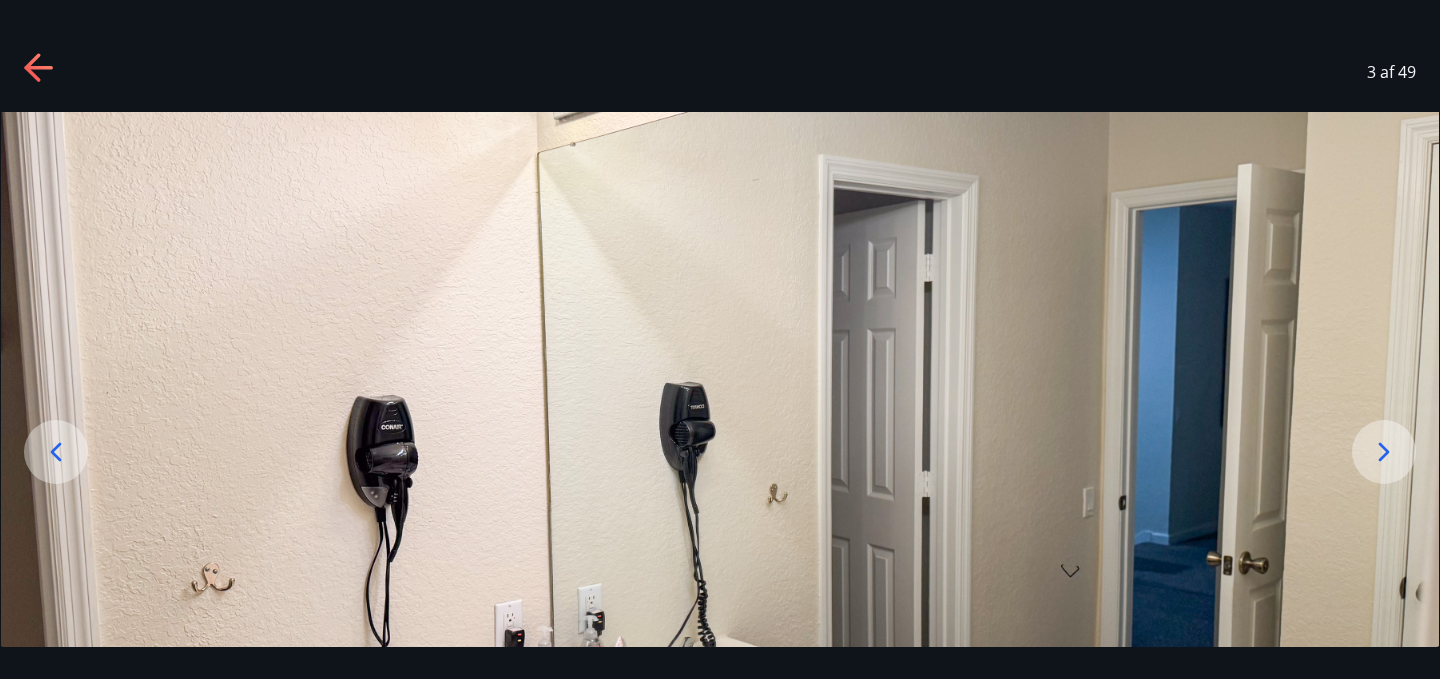 click 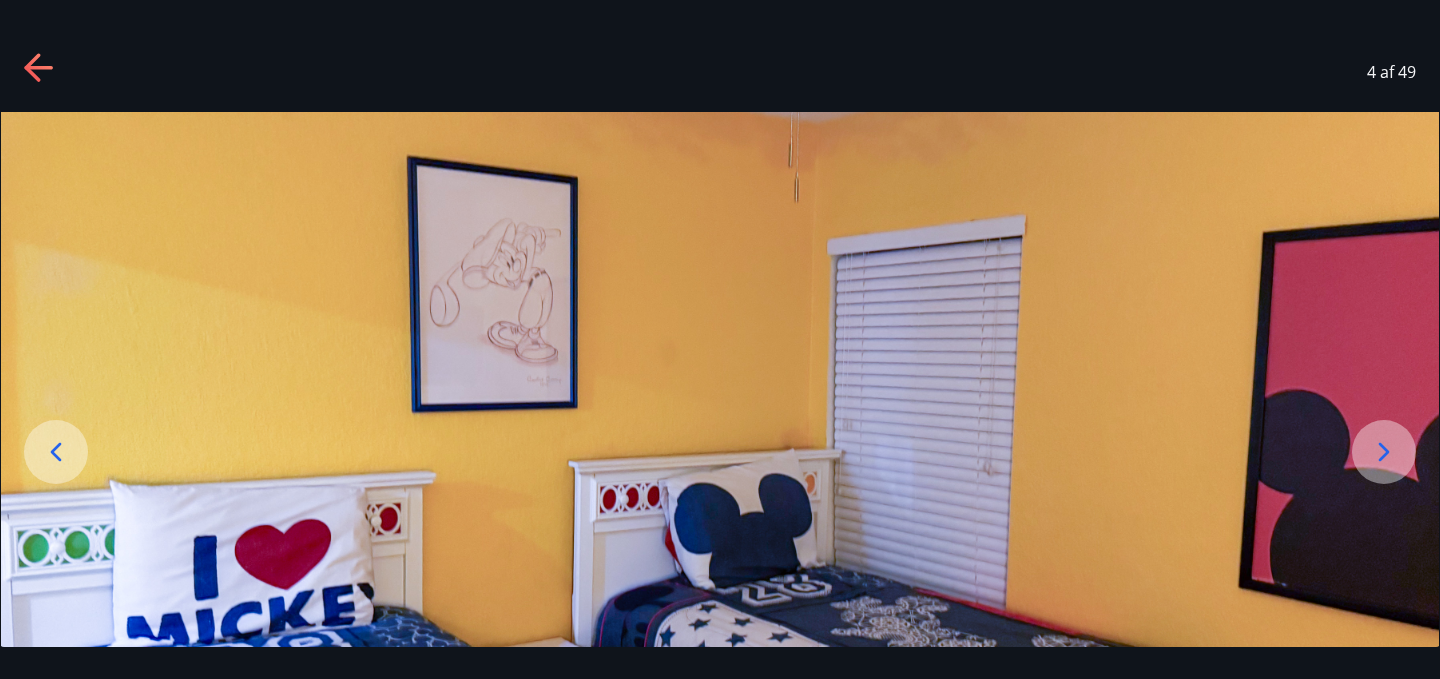 click 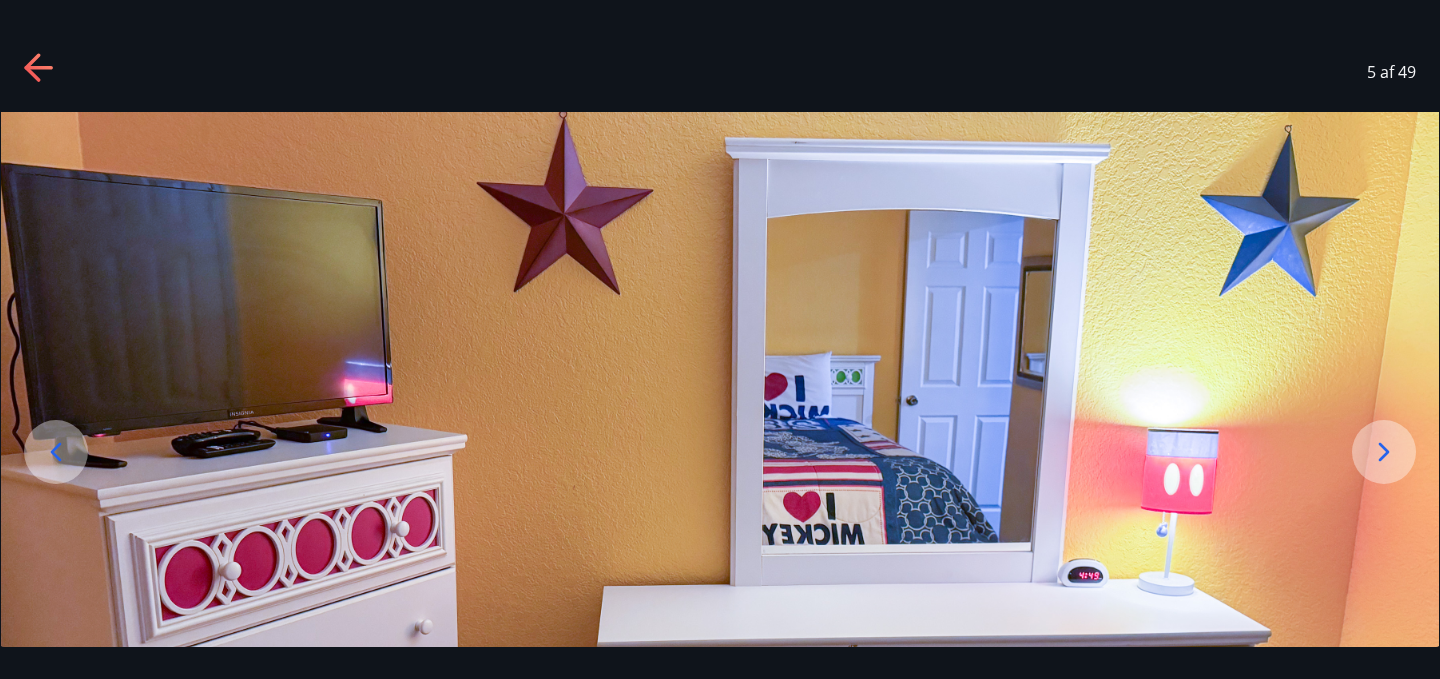 click at bounding box center [720, 511] 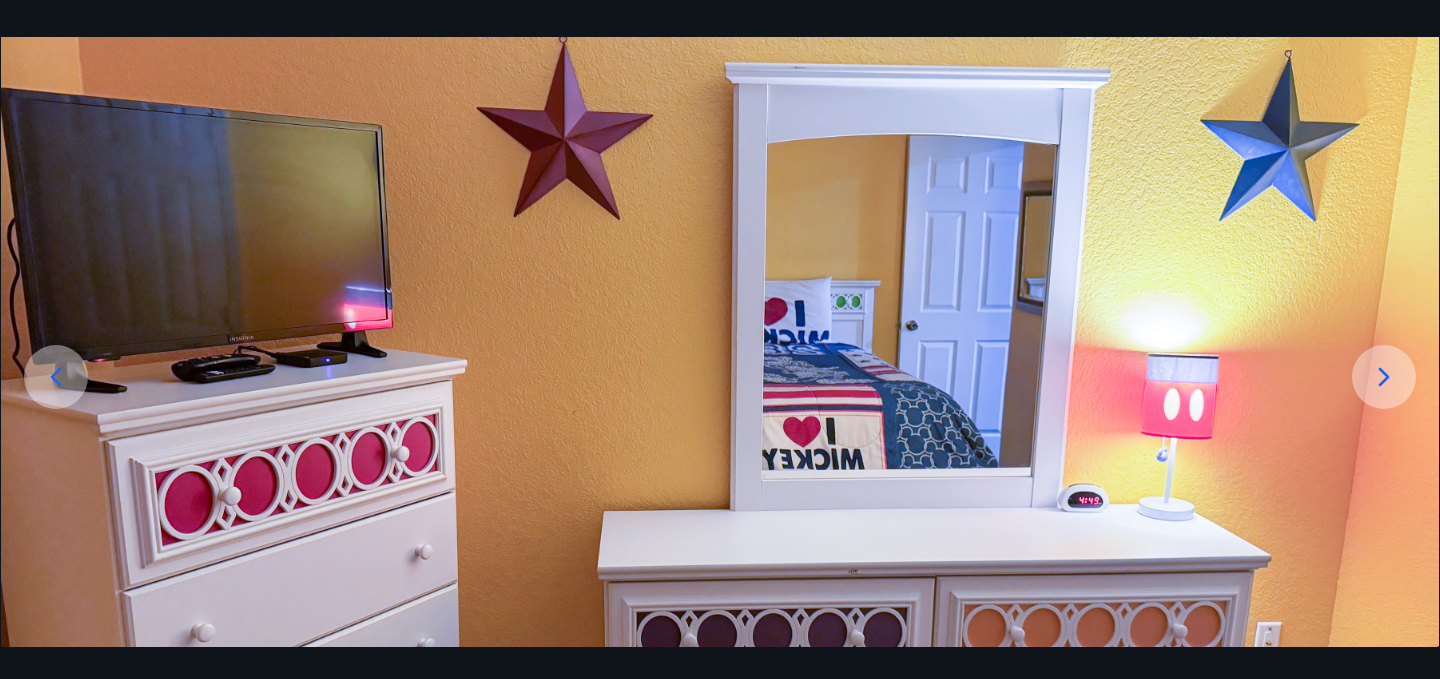 scroll, scrollTop: 0, scrollLeft: 0, axis: both 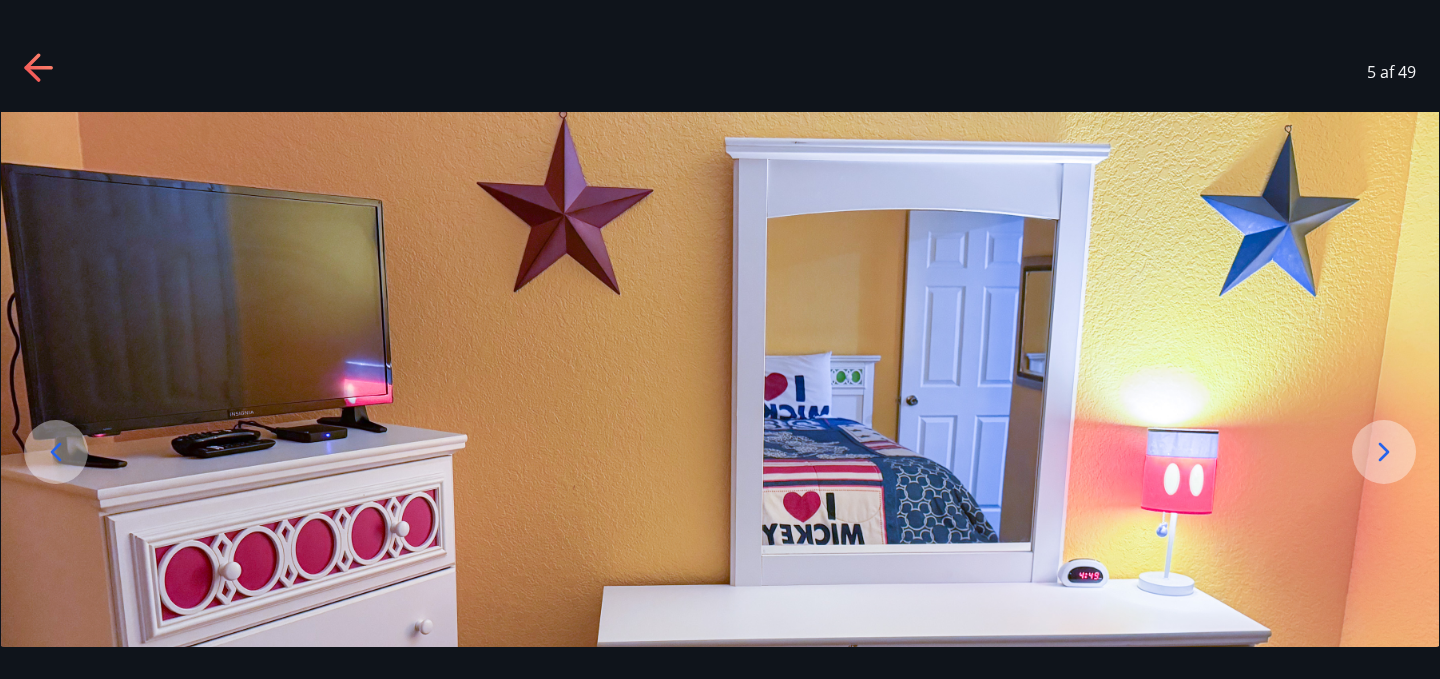 click at bounding box center (1384, 452) 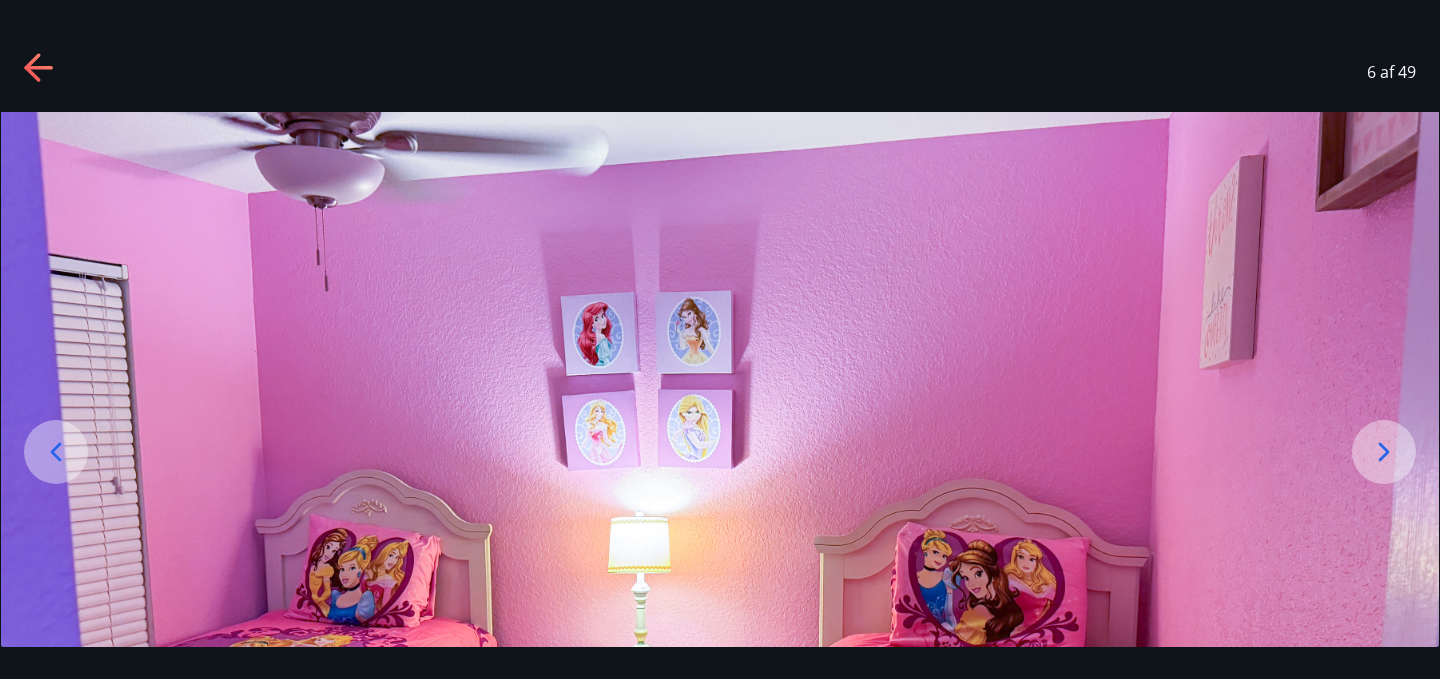 scroll, scrollTop: 264, scrollLeft: 0, axis: vertical 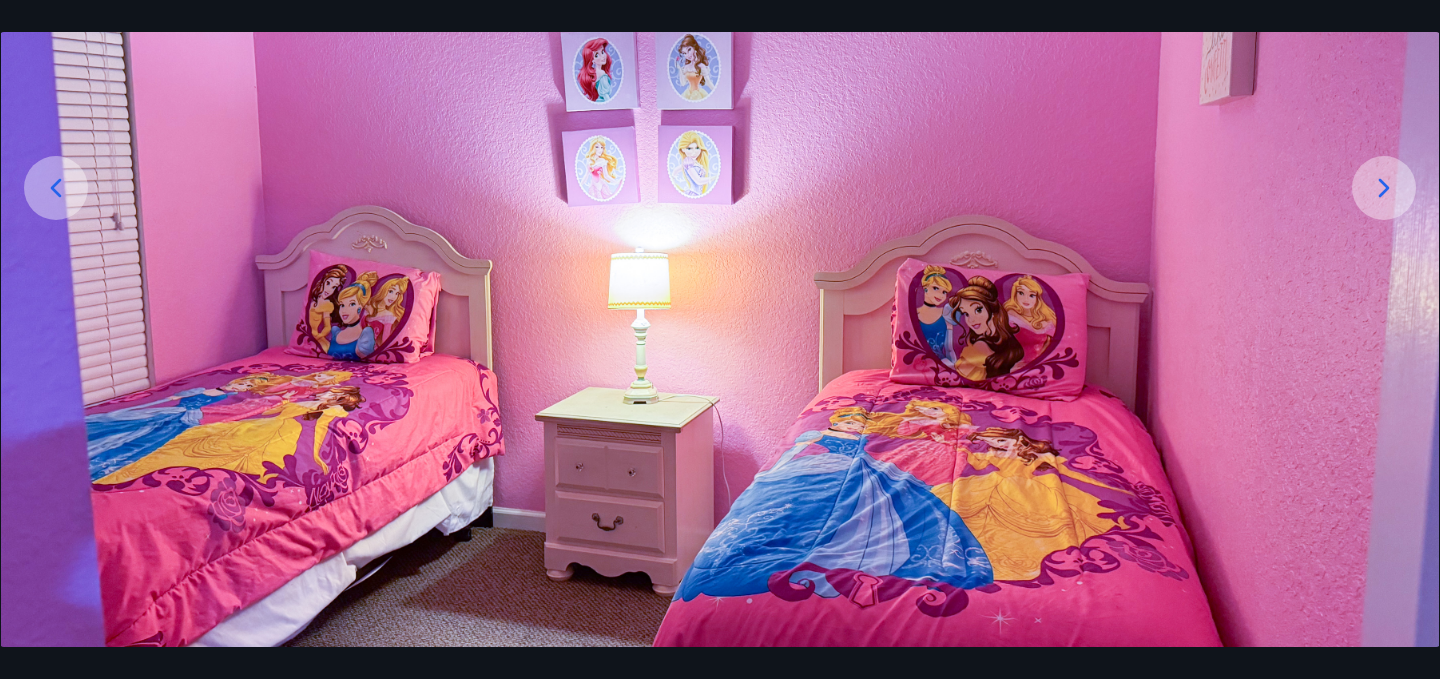 click 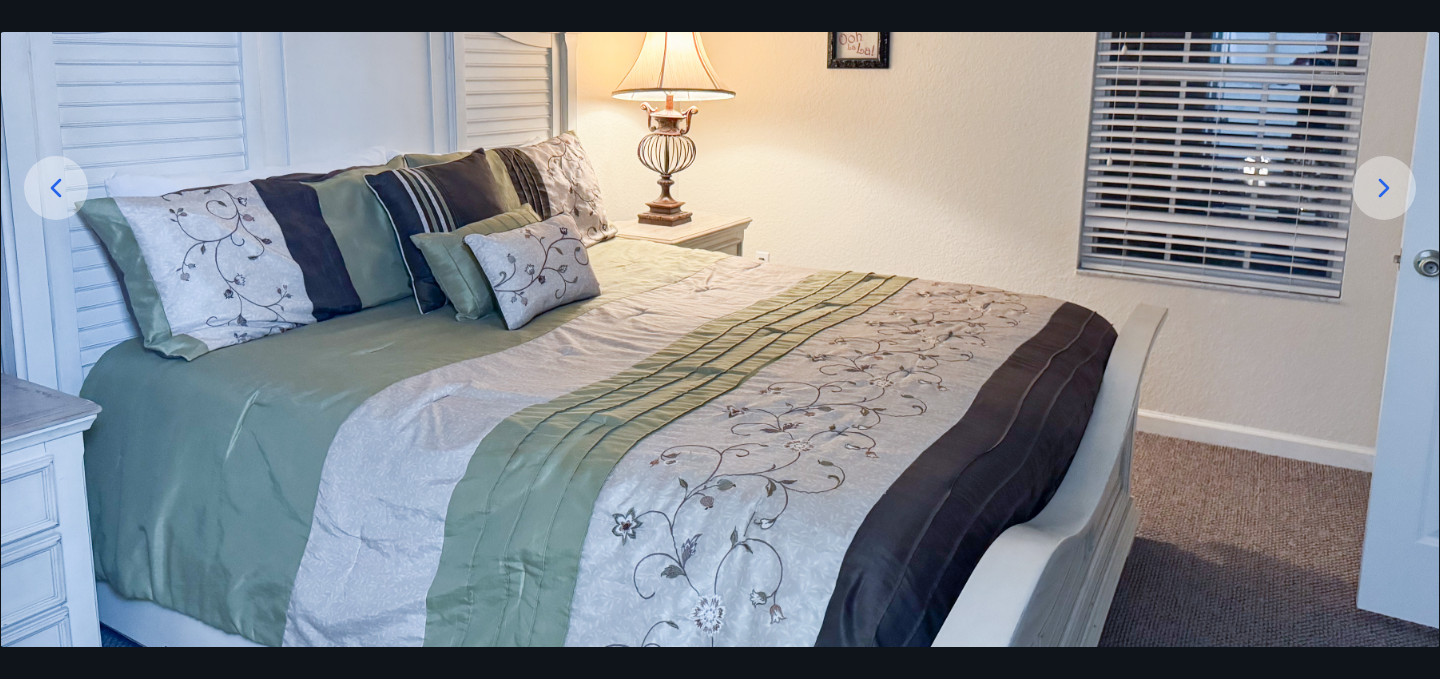 click 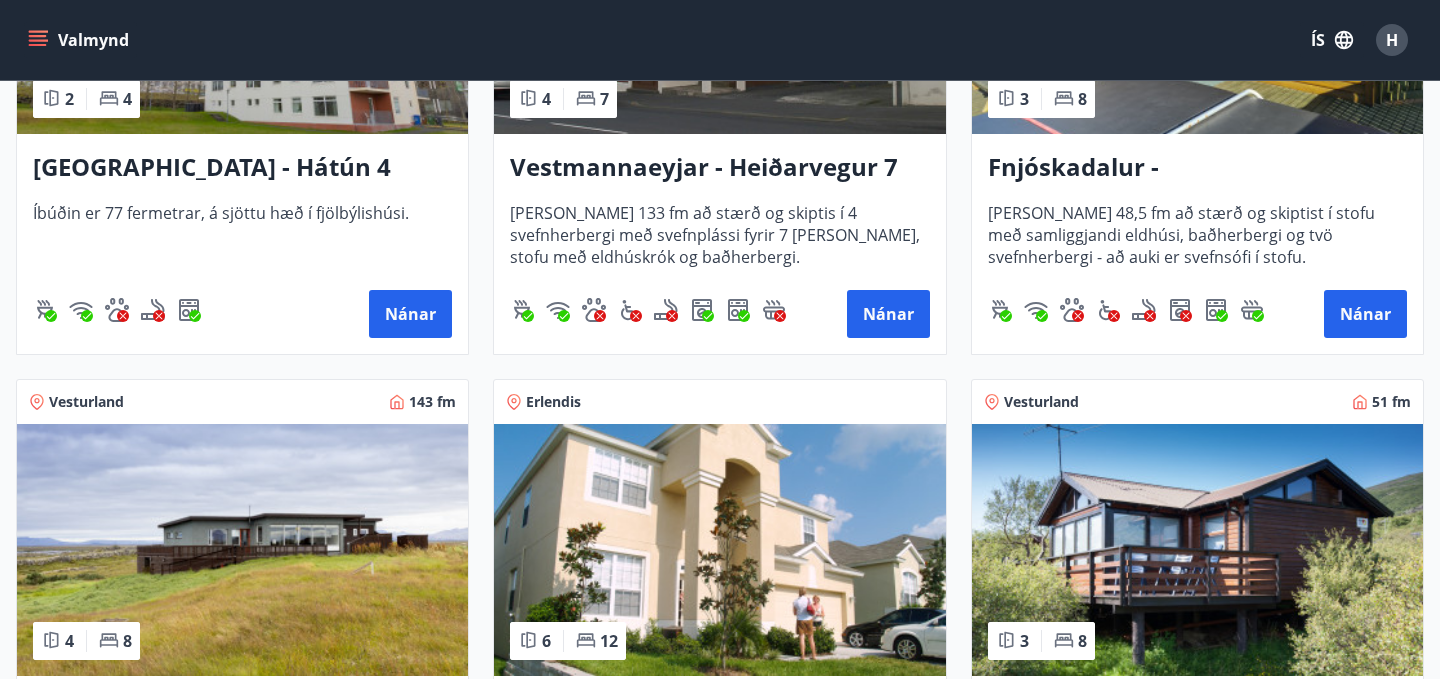 click on "[GEOGRAPHIC_DATA] - Hátún 4" at bounding box center (242, 168) 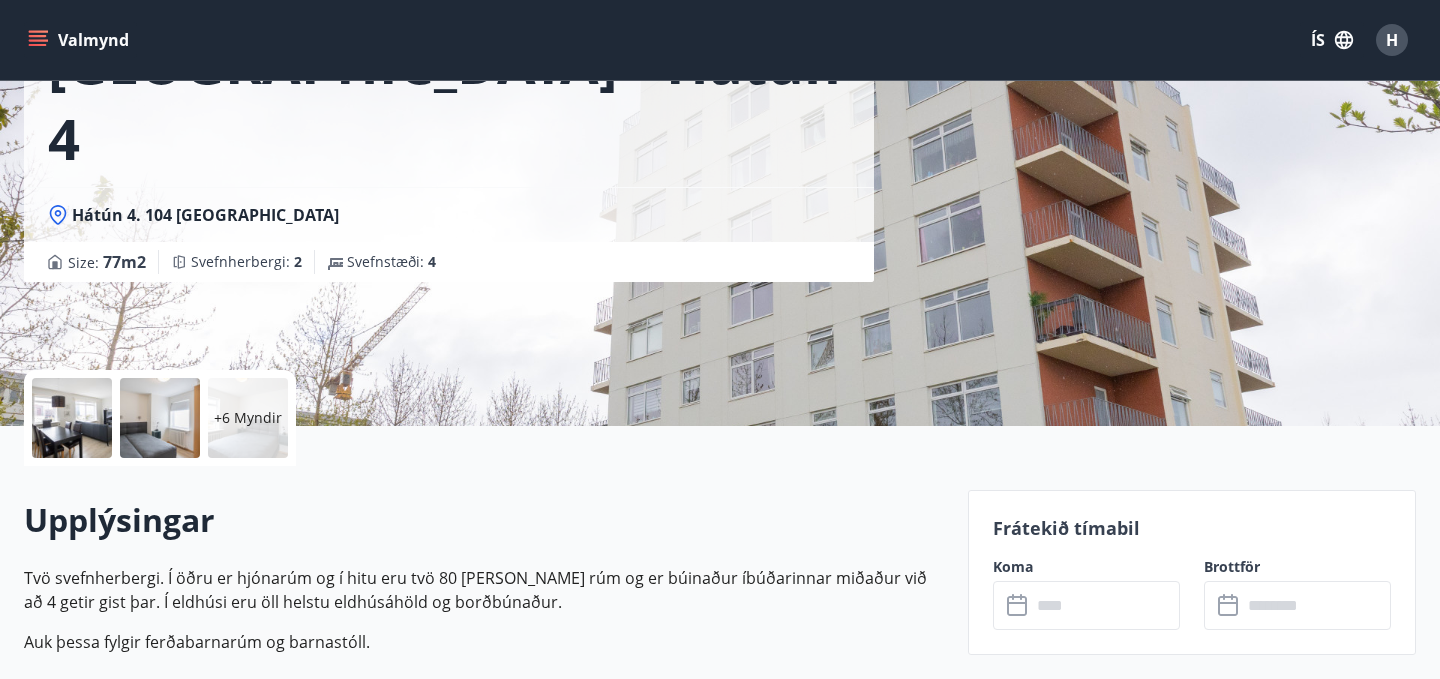 scroll, scrollTop: 179, scrollLeft: 0, axis: vertical 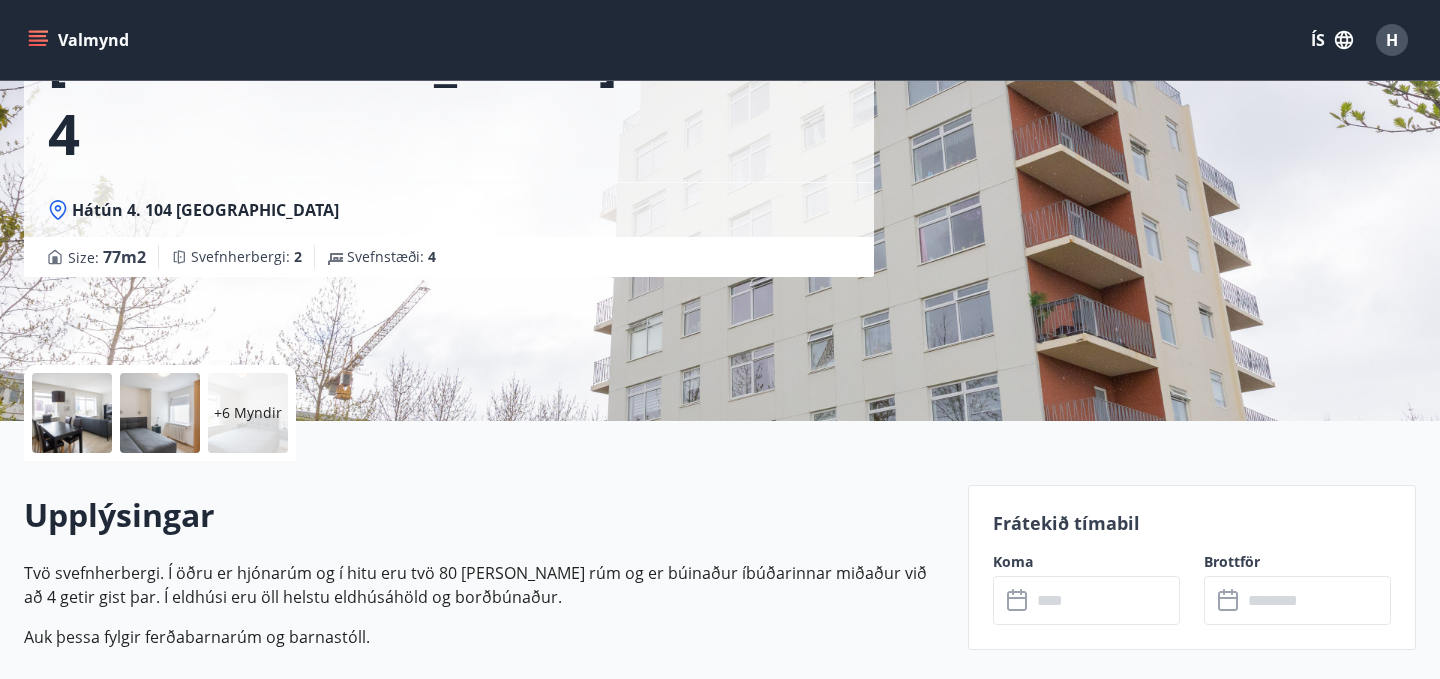 click at bounding box center [72, 413] 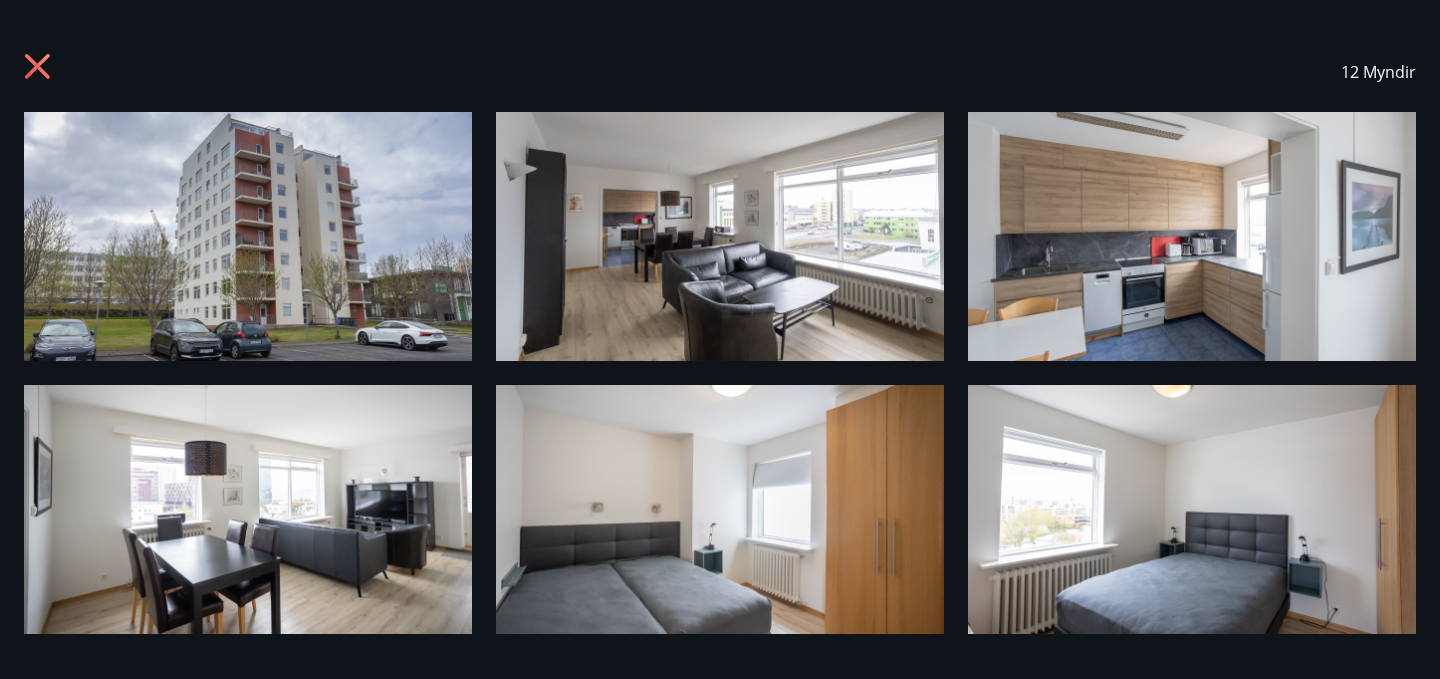 click at bounding box center [248, 236] 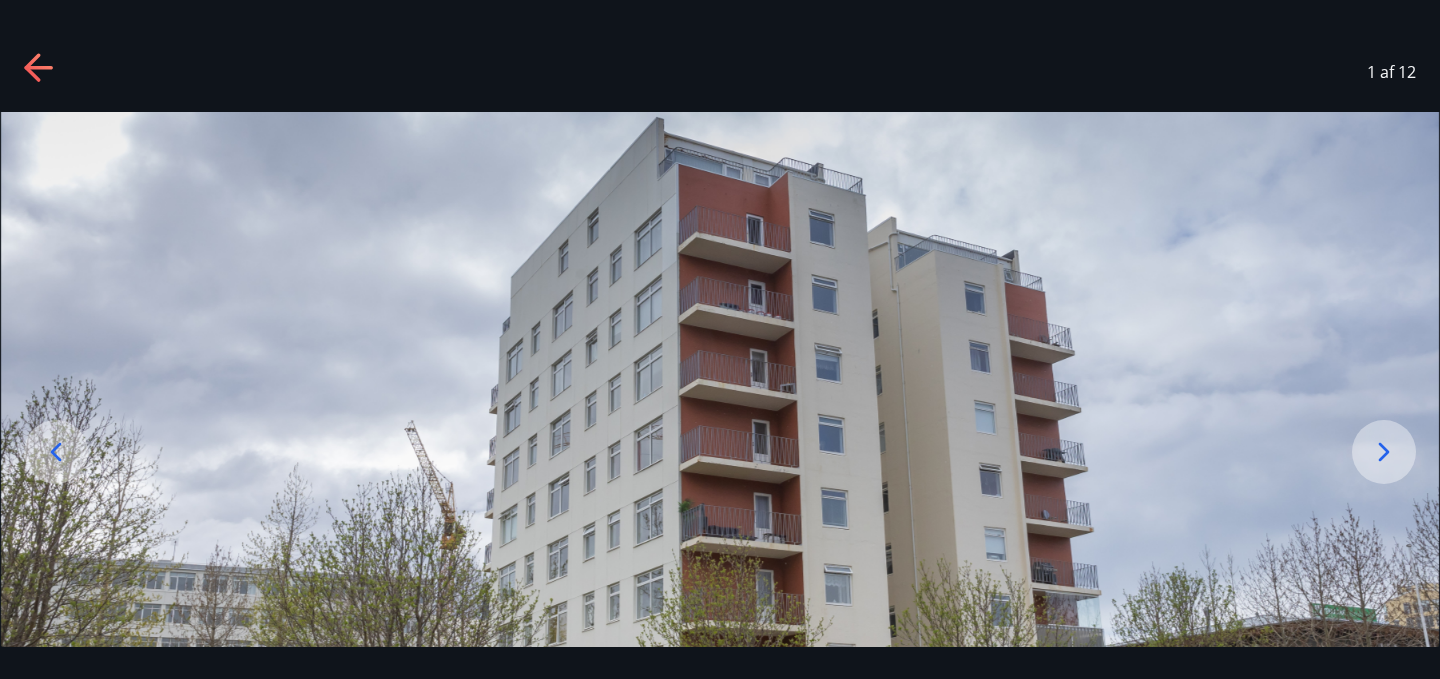 scroll, scrollTop: 264, scrollLeft: 0, axis: vertical 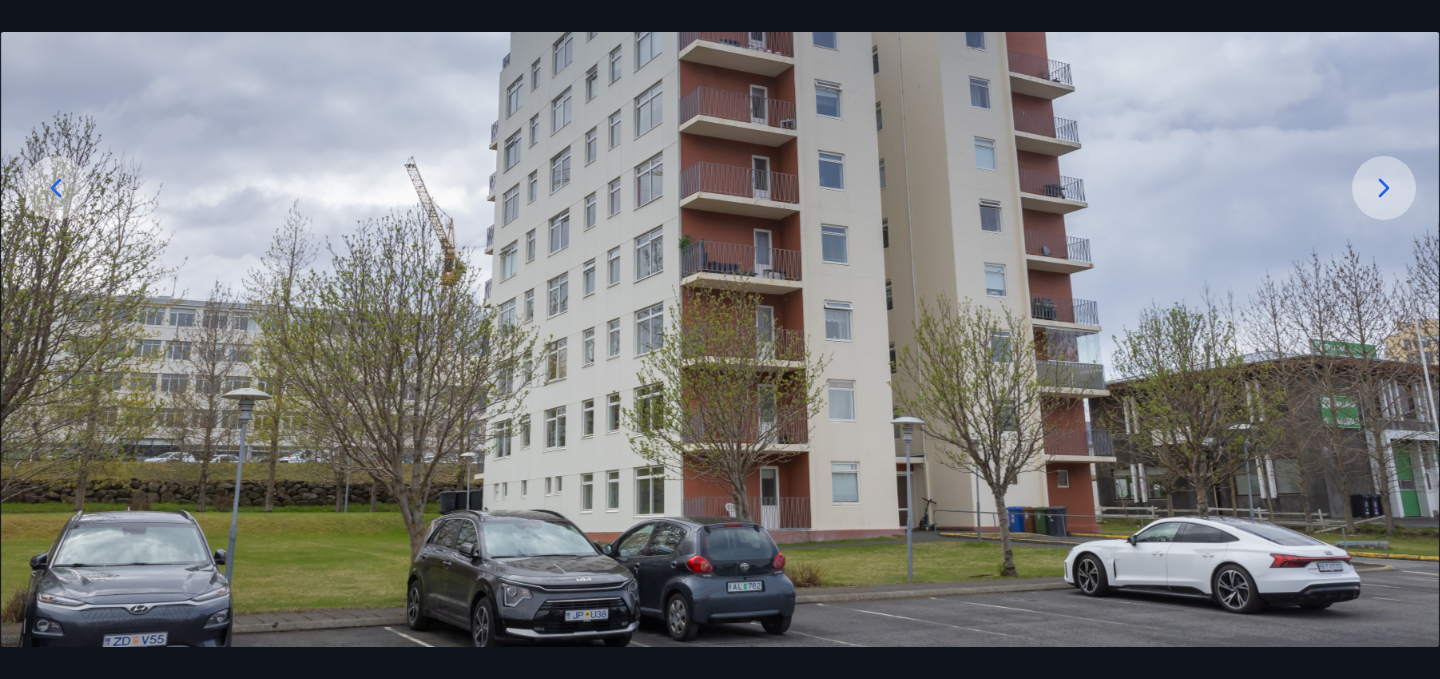 click at bounding box center [1384, 188] 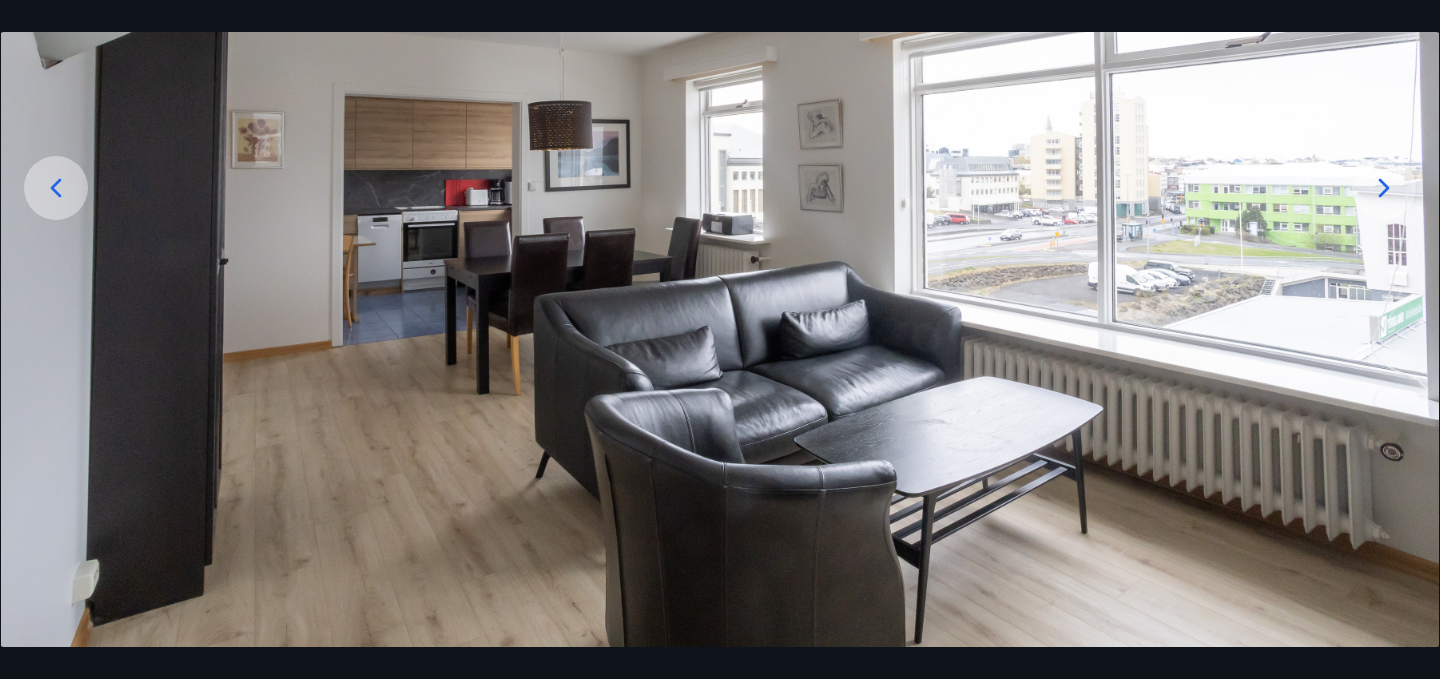 click at bounding box center (1384, 188) 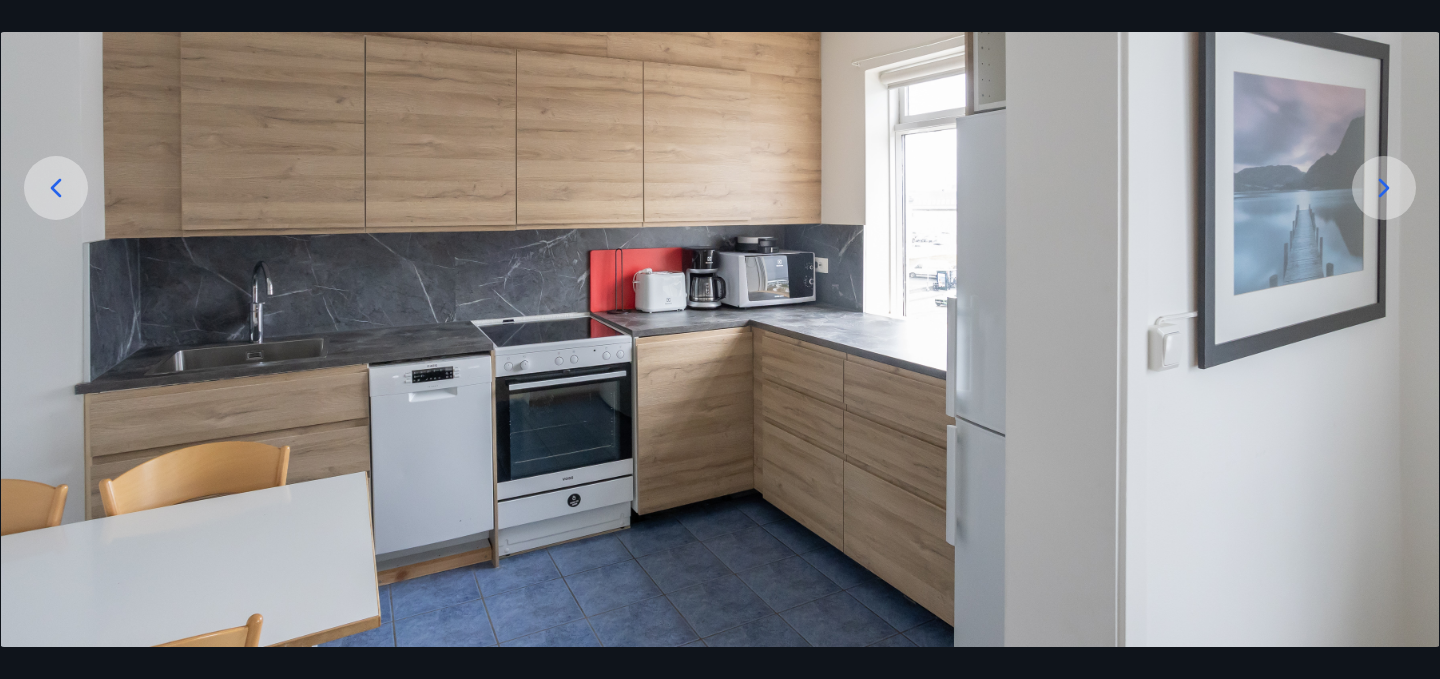 click at bounding box center (1384, 188) 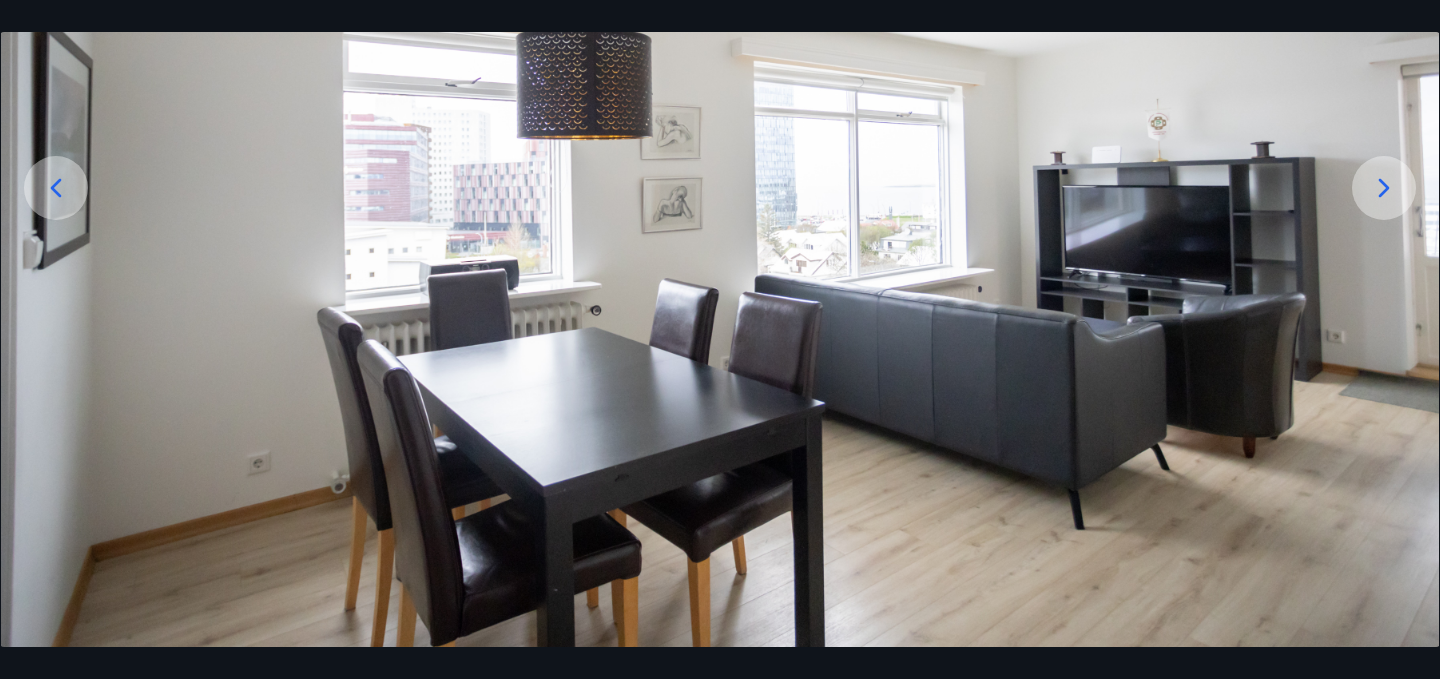 click at bounding box center (1384, 188) 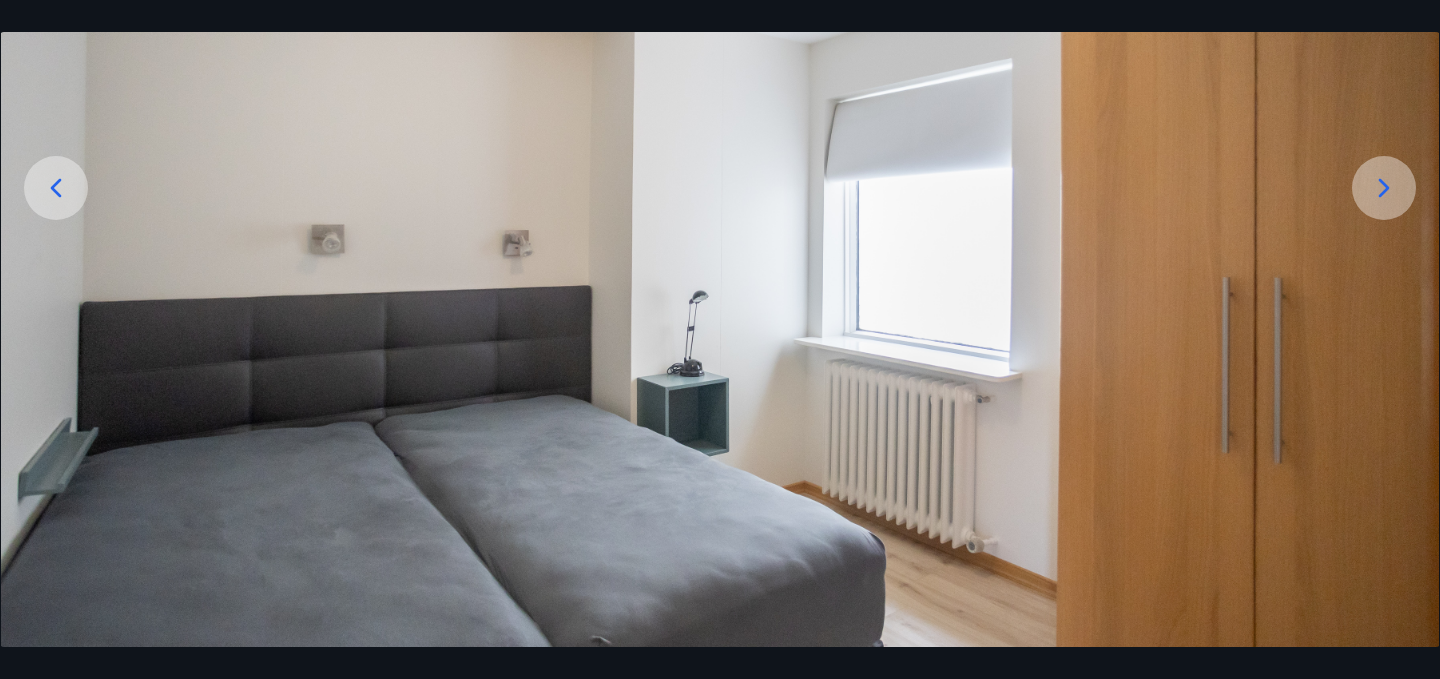 click at bounding box center [1384, 188] 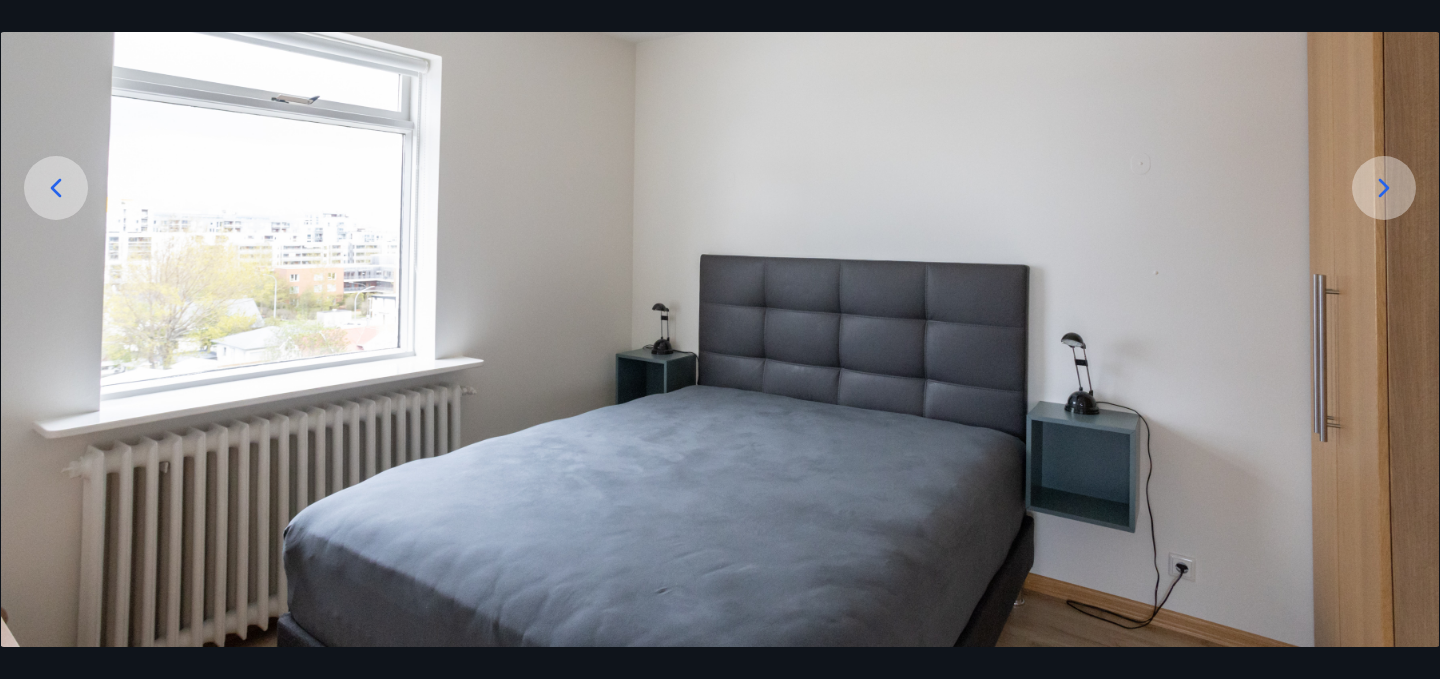 click at bounding box center [1384, 188] 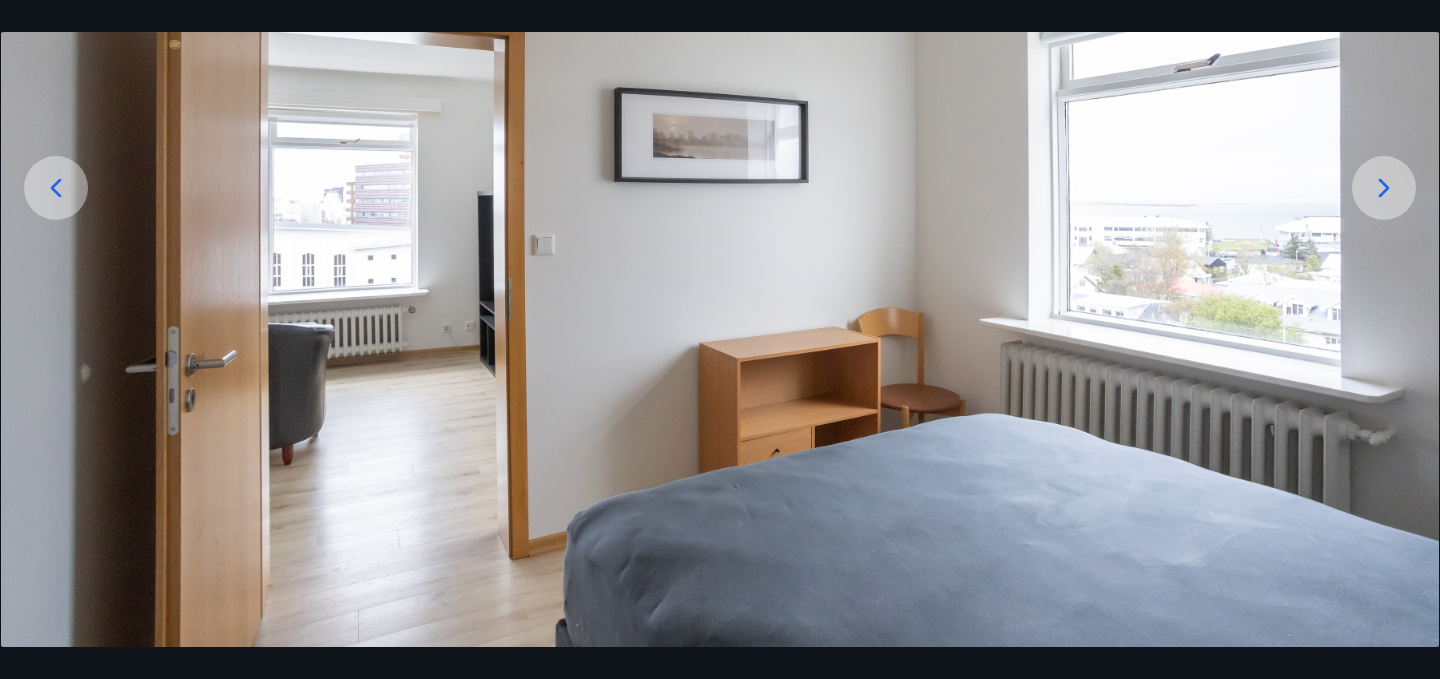 click at bounding box center (1384, 188) 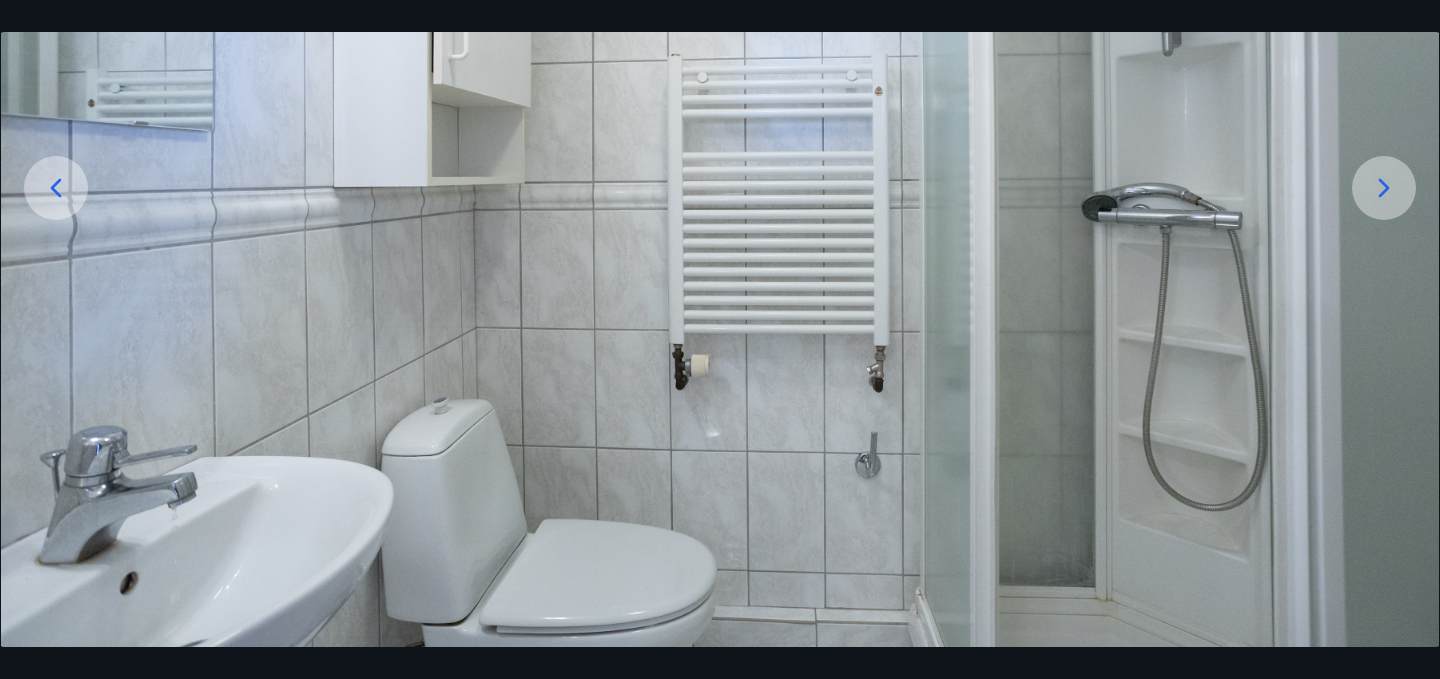 click at bounding box center [1384, 188] 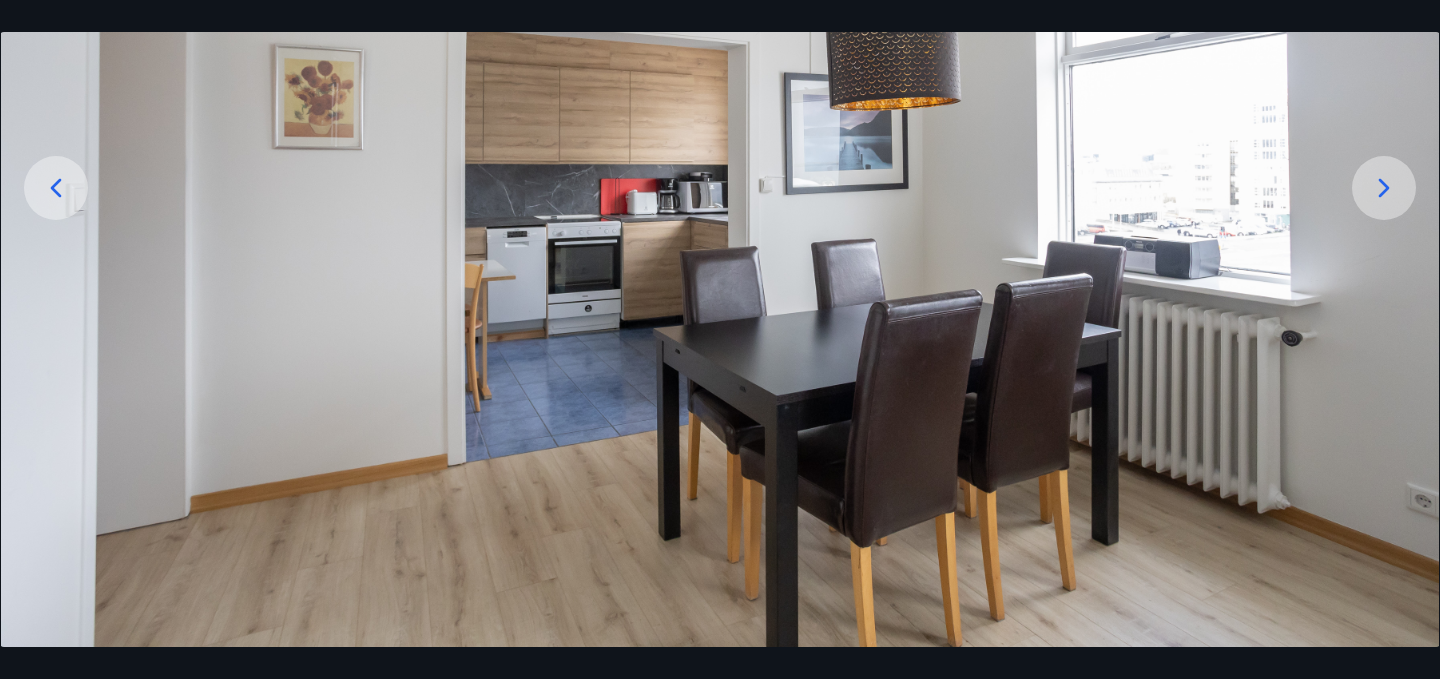 click at bounding box center [1384, 188] 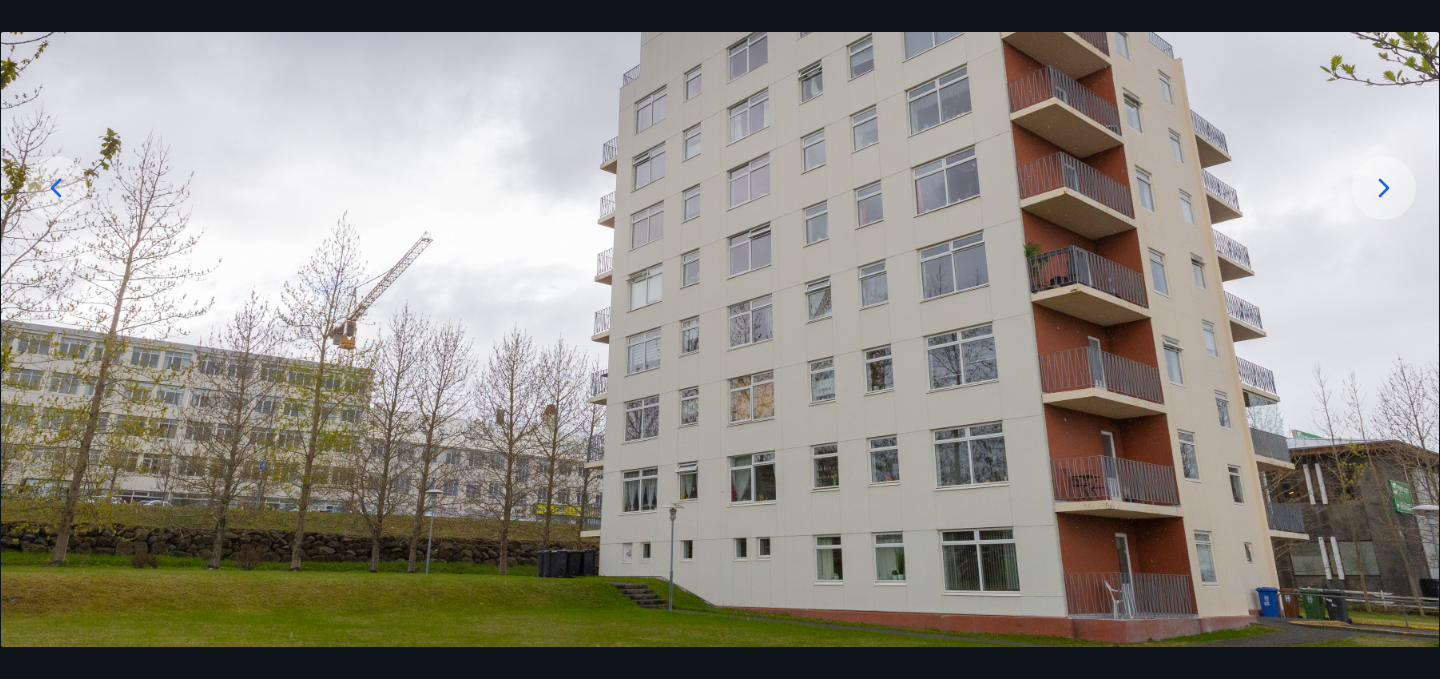click at bounding box center (1384, 188) 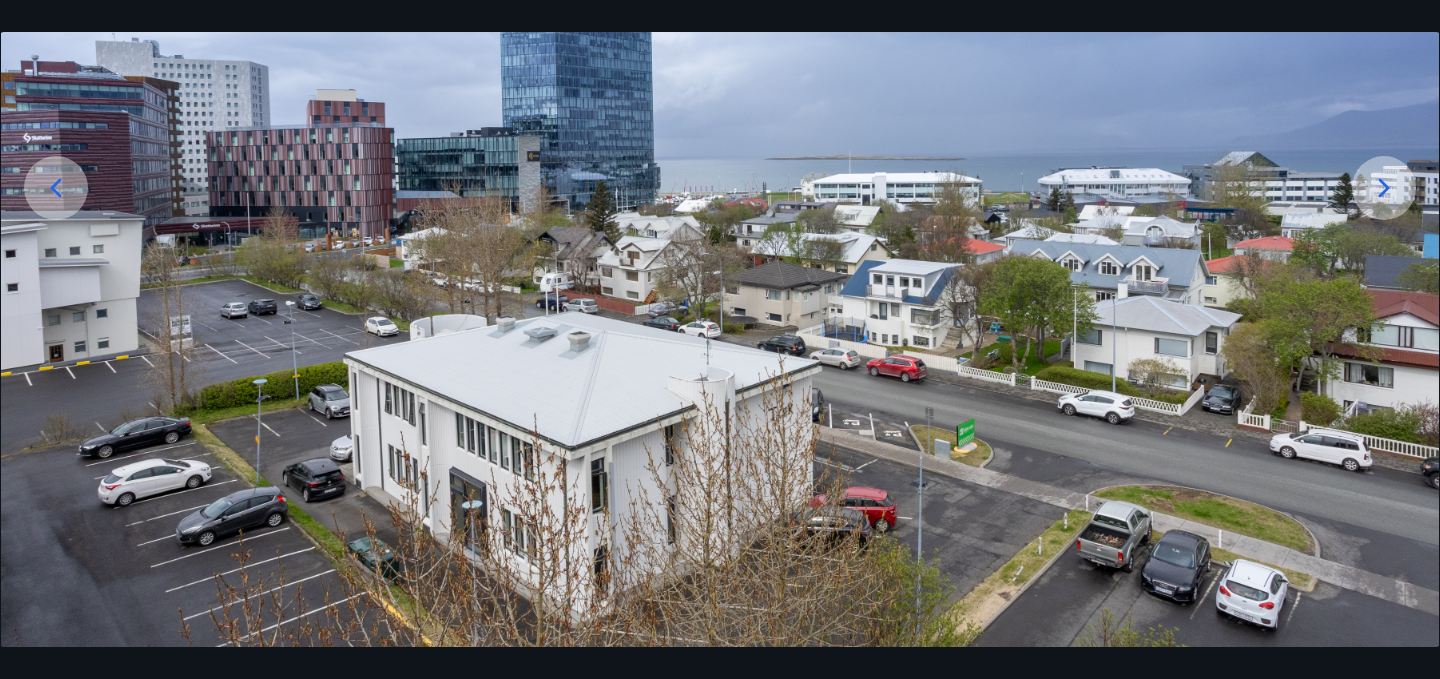 click at bounding box center (1384, 188) 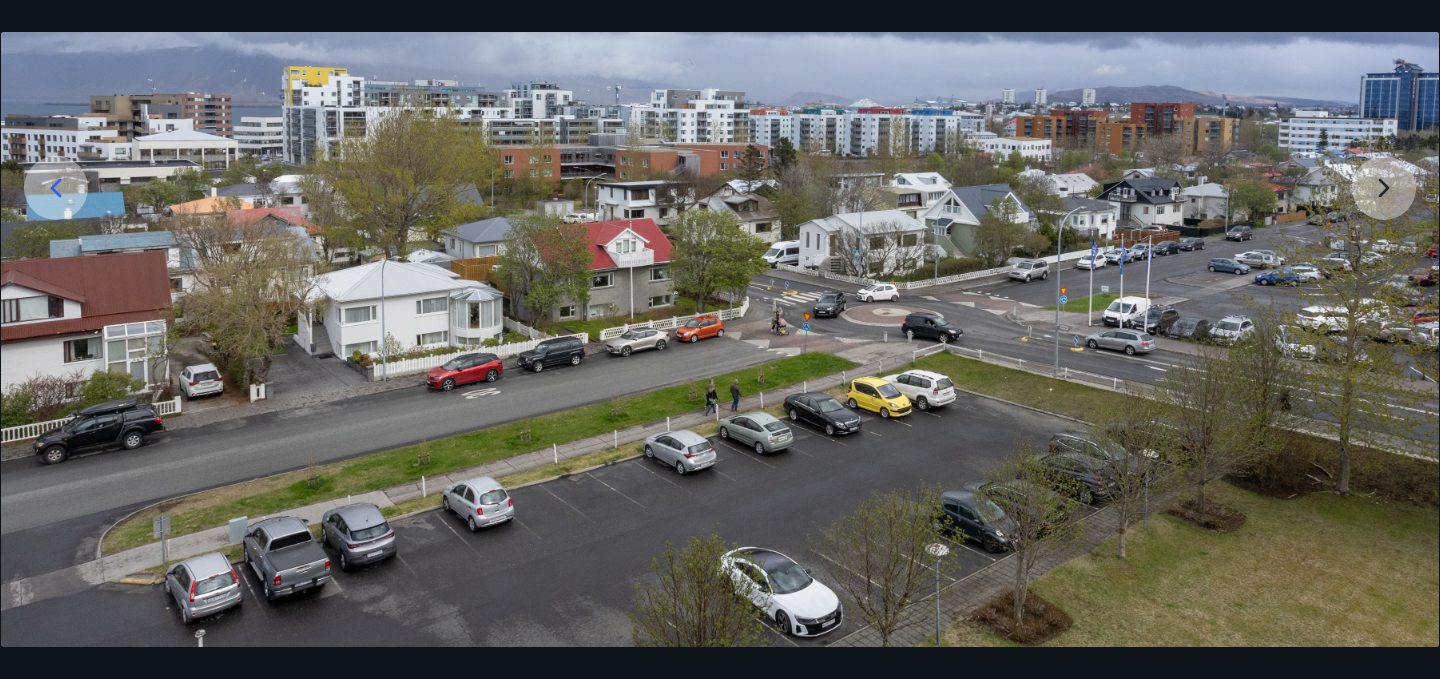 click at bounding box center [720, 247] 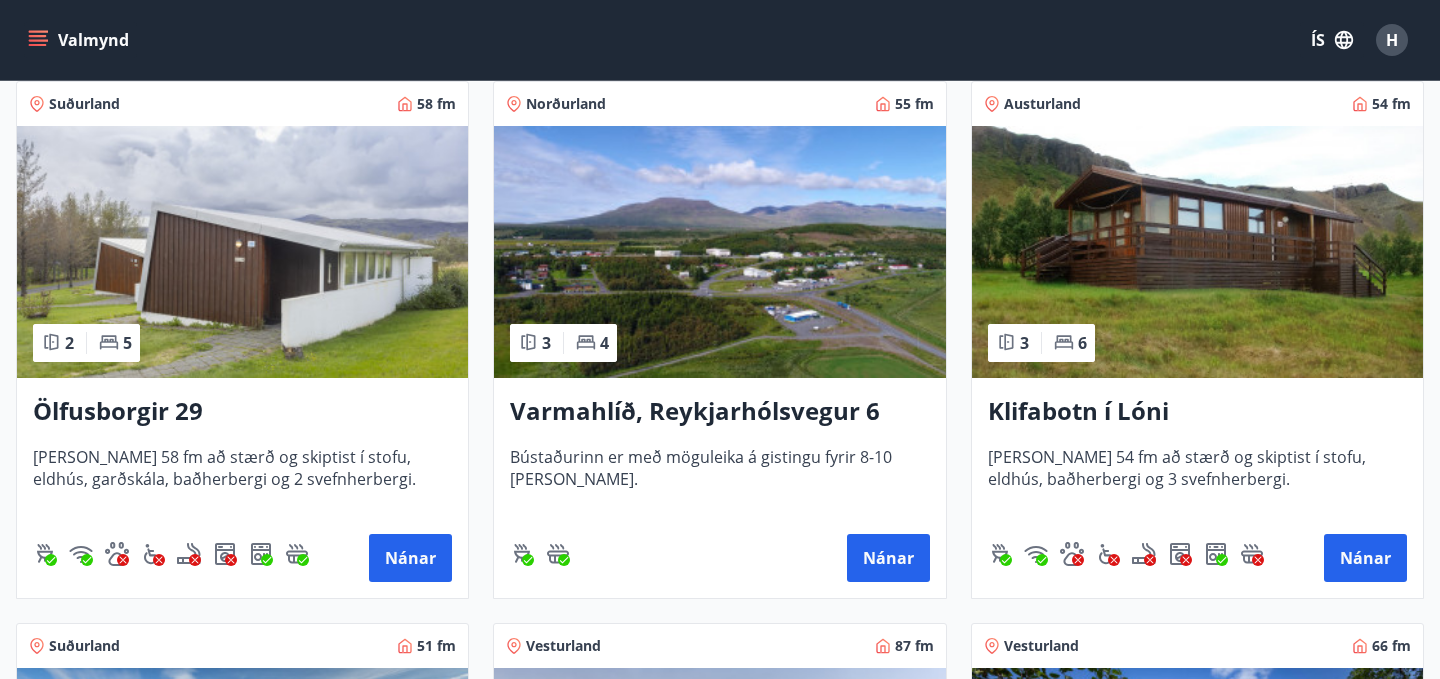scroll, scrollTop: 381, scrollLeft: 0, axis: vertical 